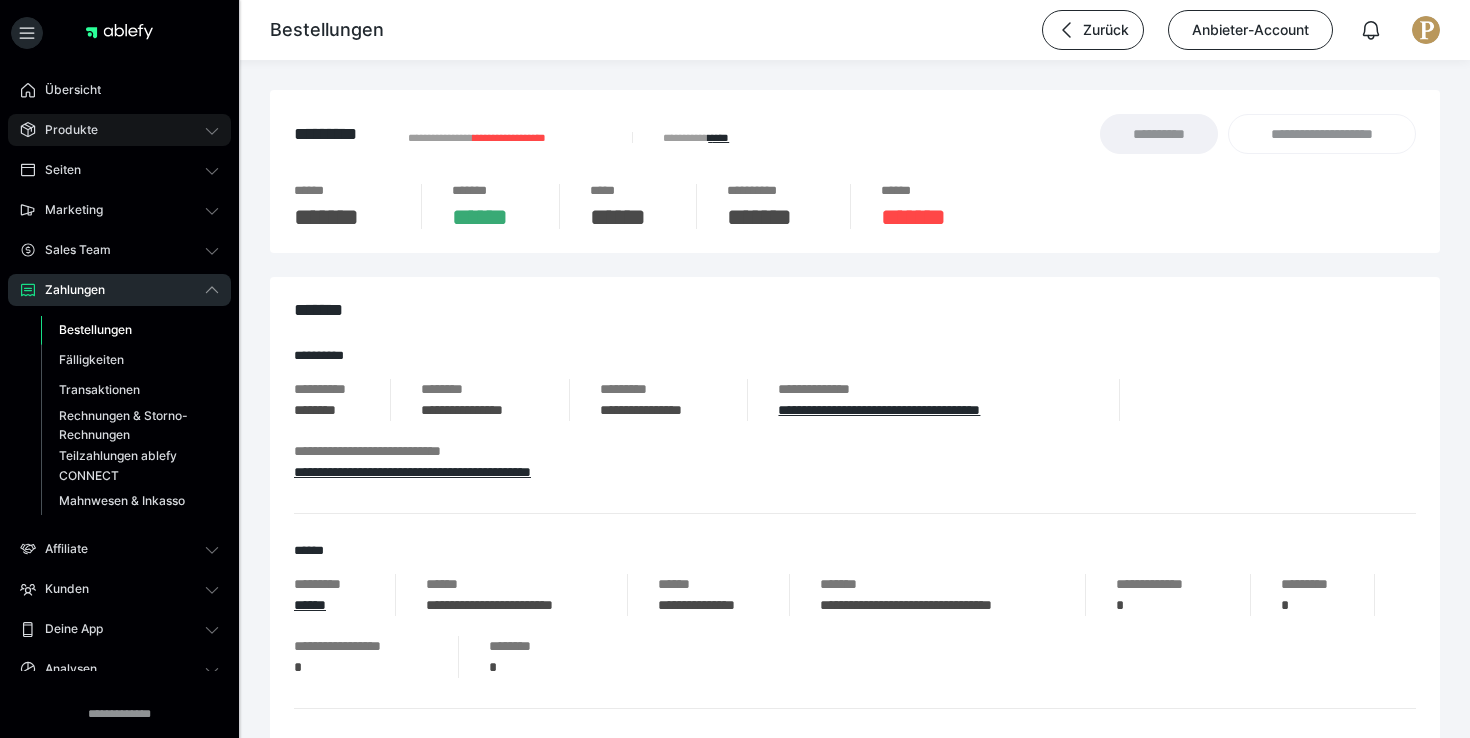 scroll, scrollTop: 0, scrollLeft: 0, axis: both 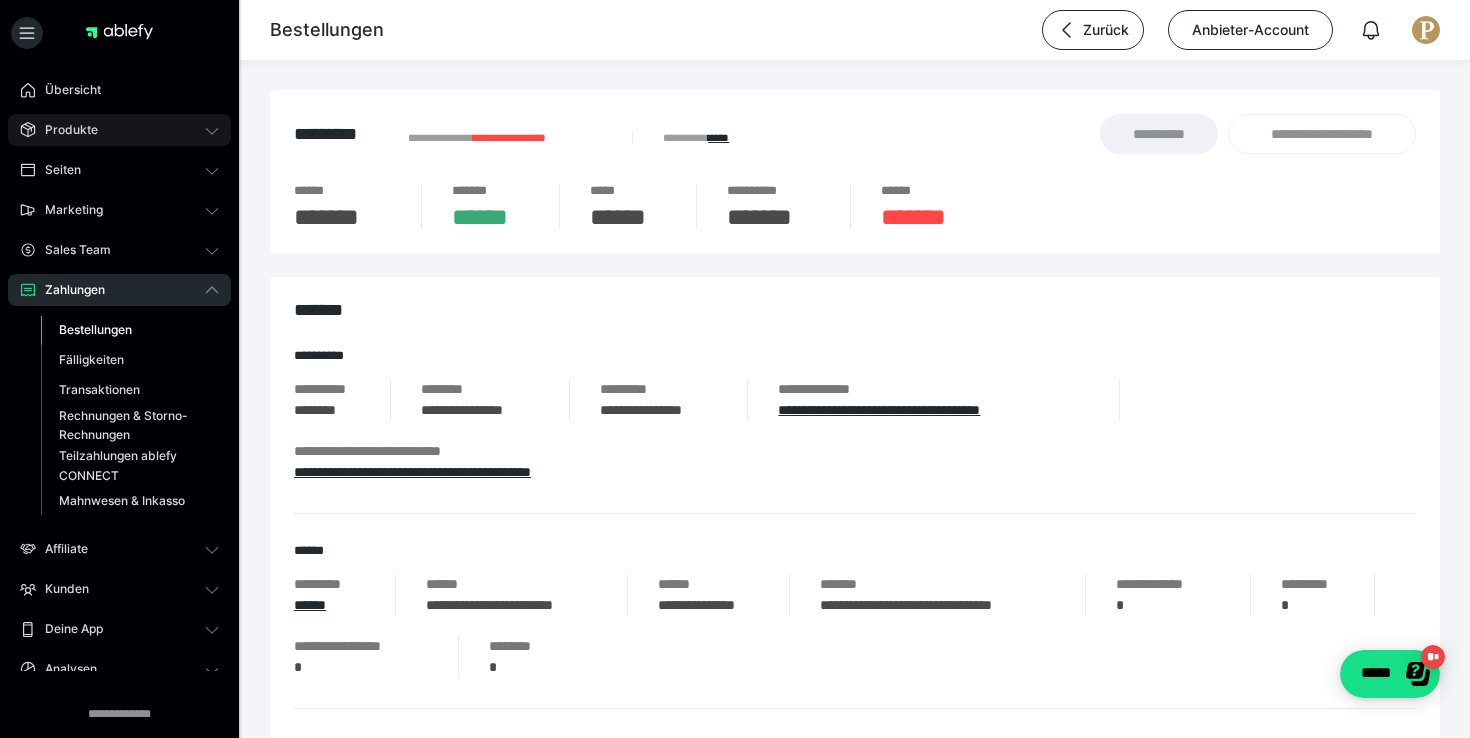 click on "Produkte" at bounding box center [64, 130] 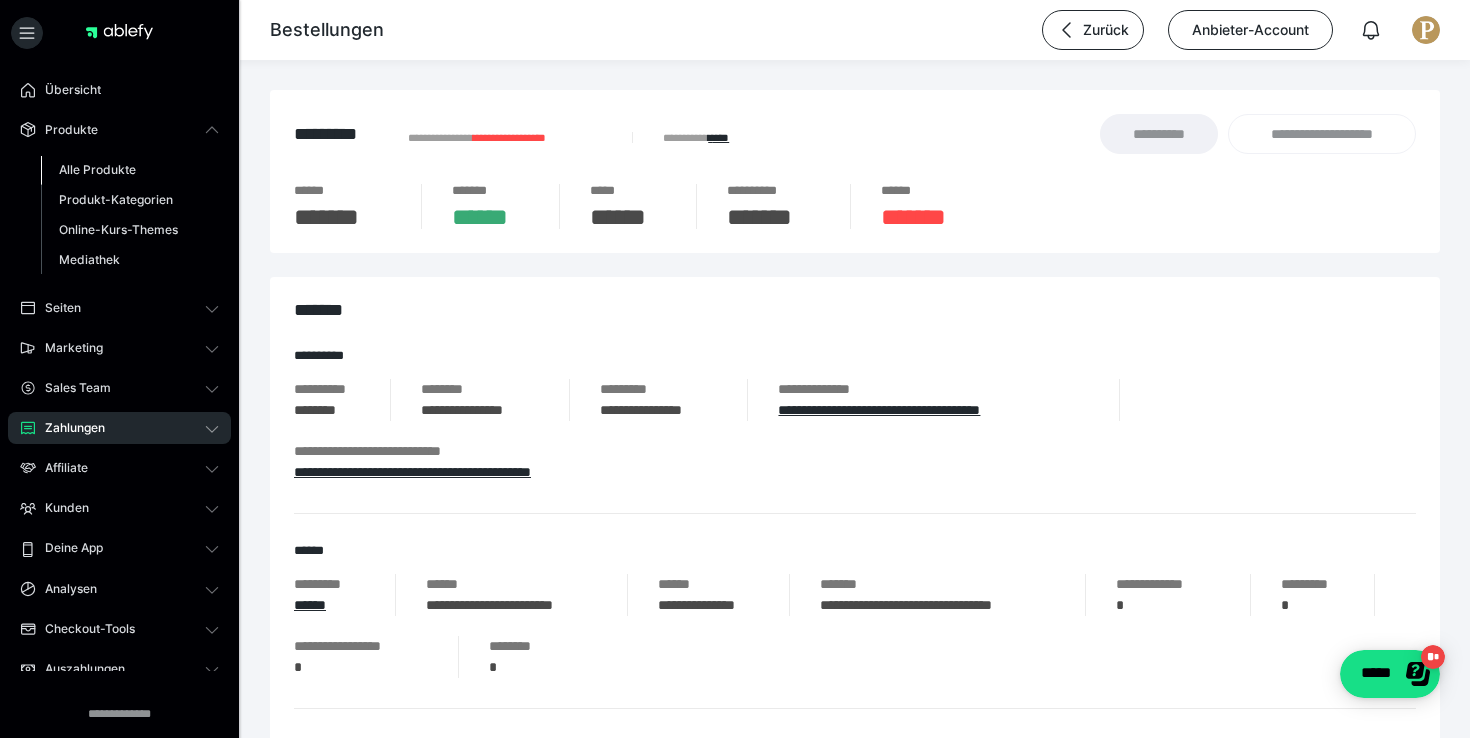 click on "Alle Produkte" at bounding box center [97, 169] 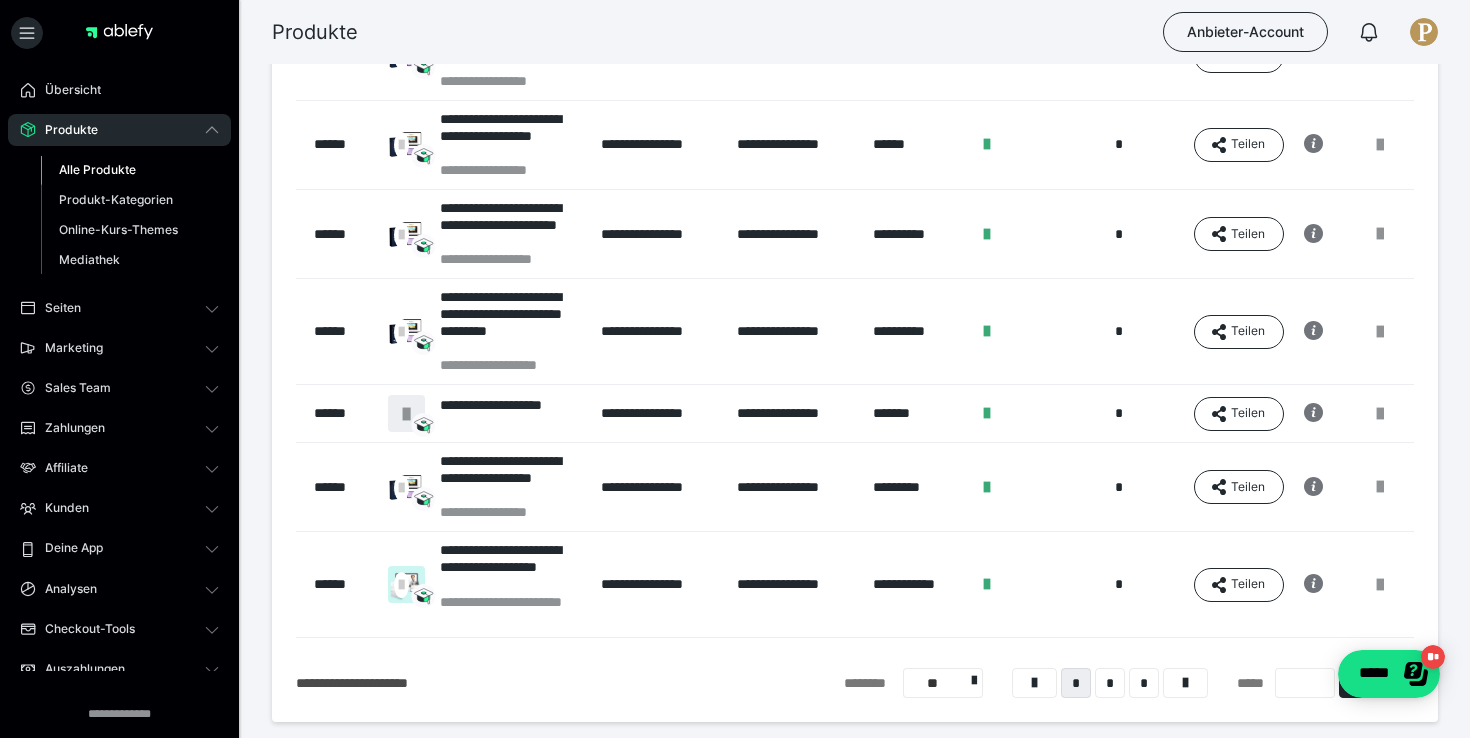scroll, scrollTop: 612, scrollLeft: 0, axis: vertical 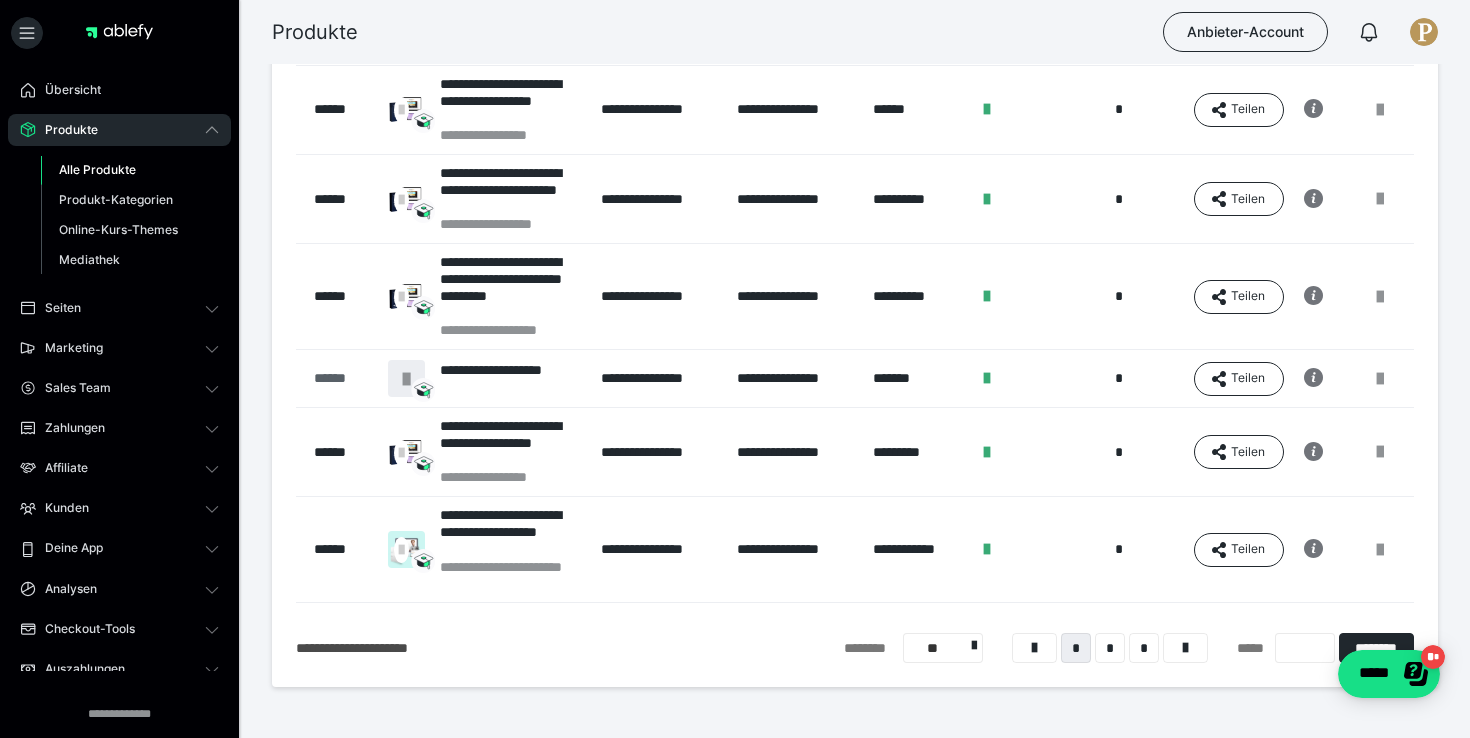 click on "******" at bounding box center (341, 378) 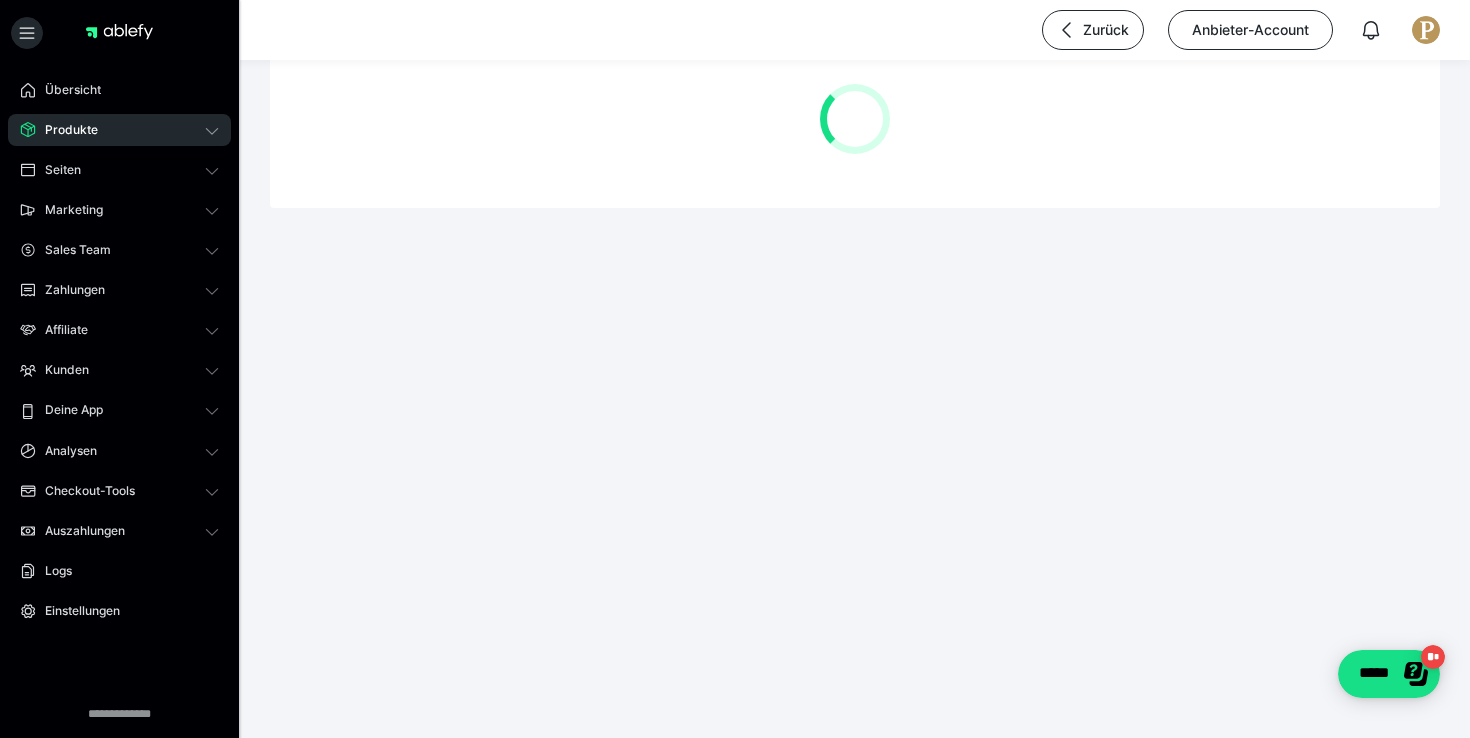 scroll, scrollTop: 0, scrollLeft: 0, axis: both 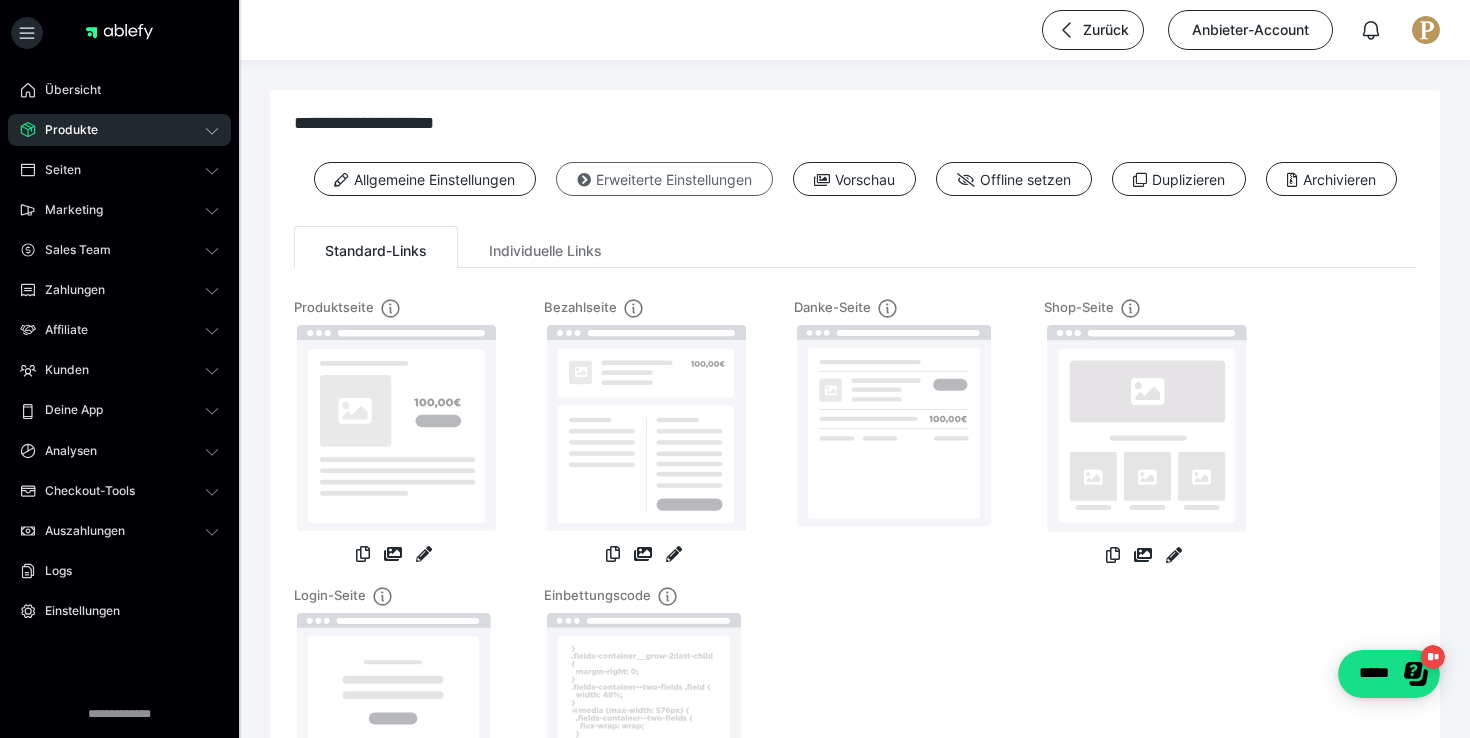 click on "Erweiterte Einstellungen" at bounding box center [664, 179] 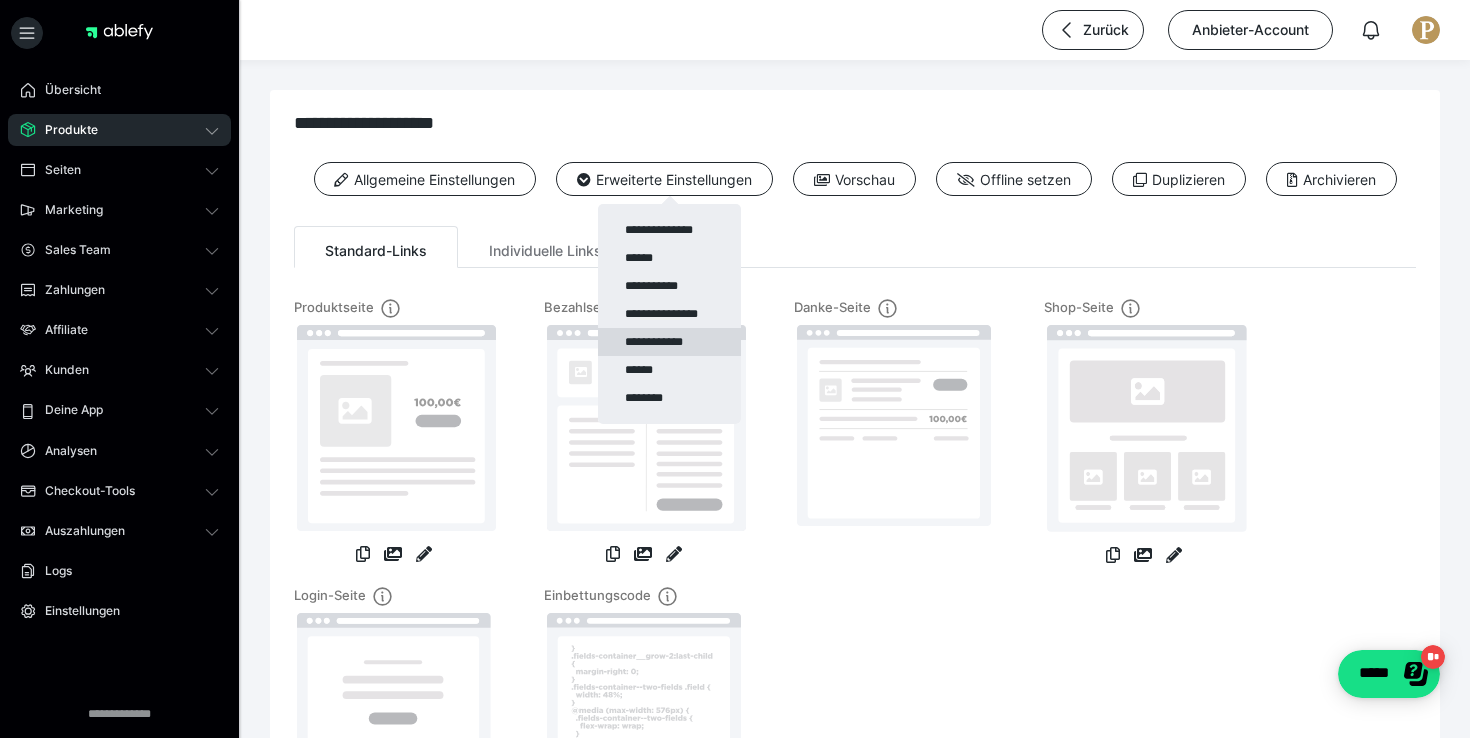 click on "**********" at bounding box center [669, 342] 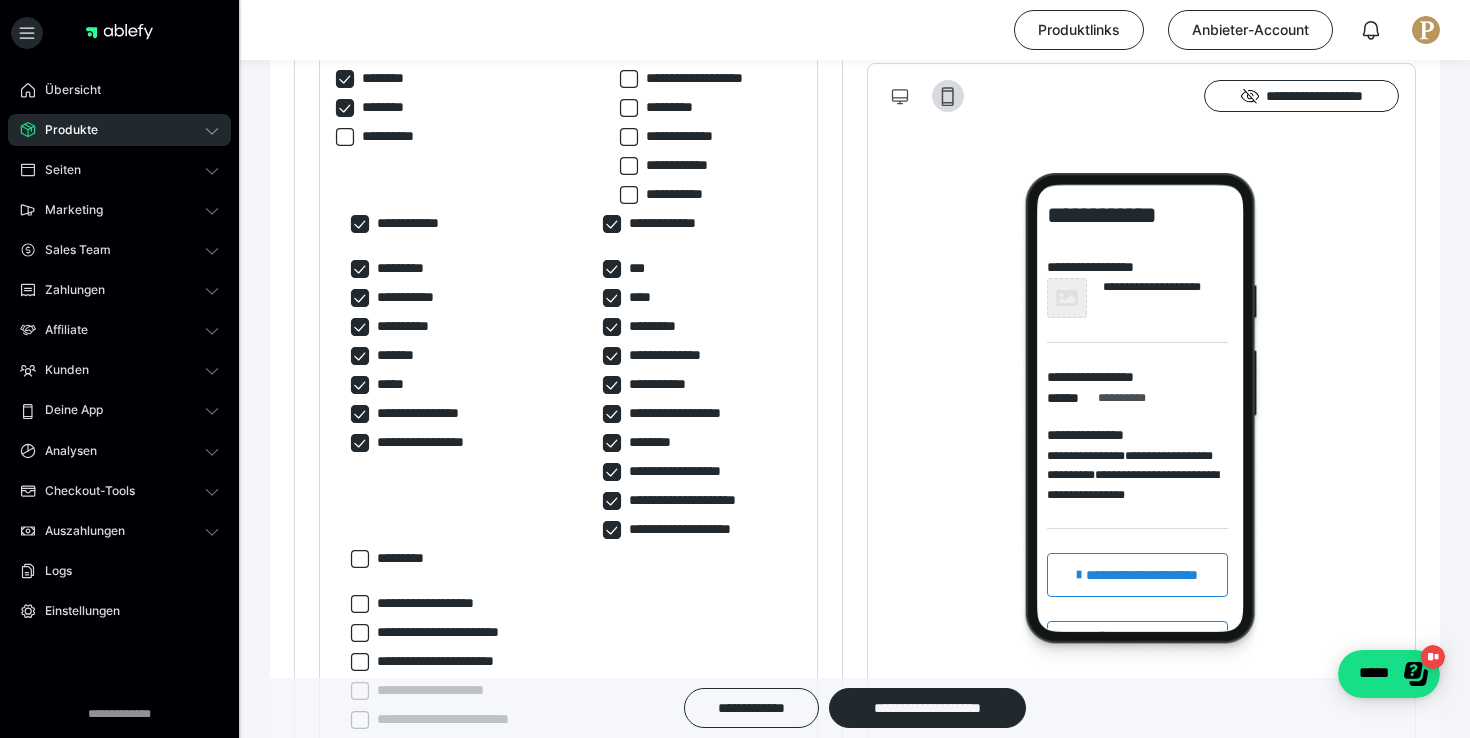 scroll, scrollTop: 758, scrollLeft: 0, axis: vertical 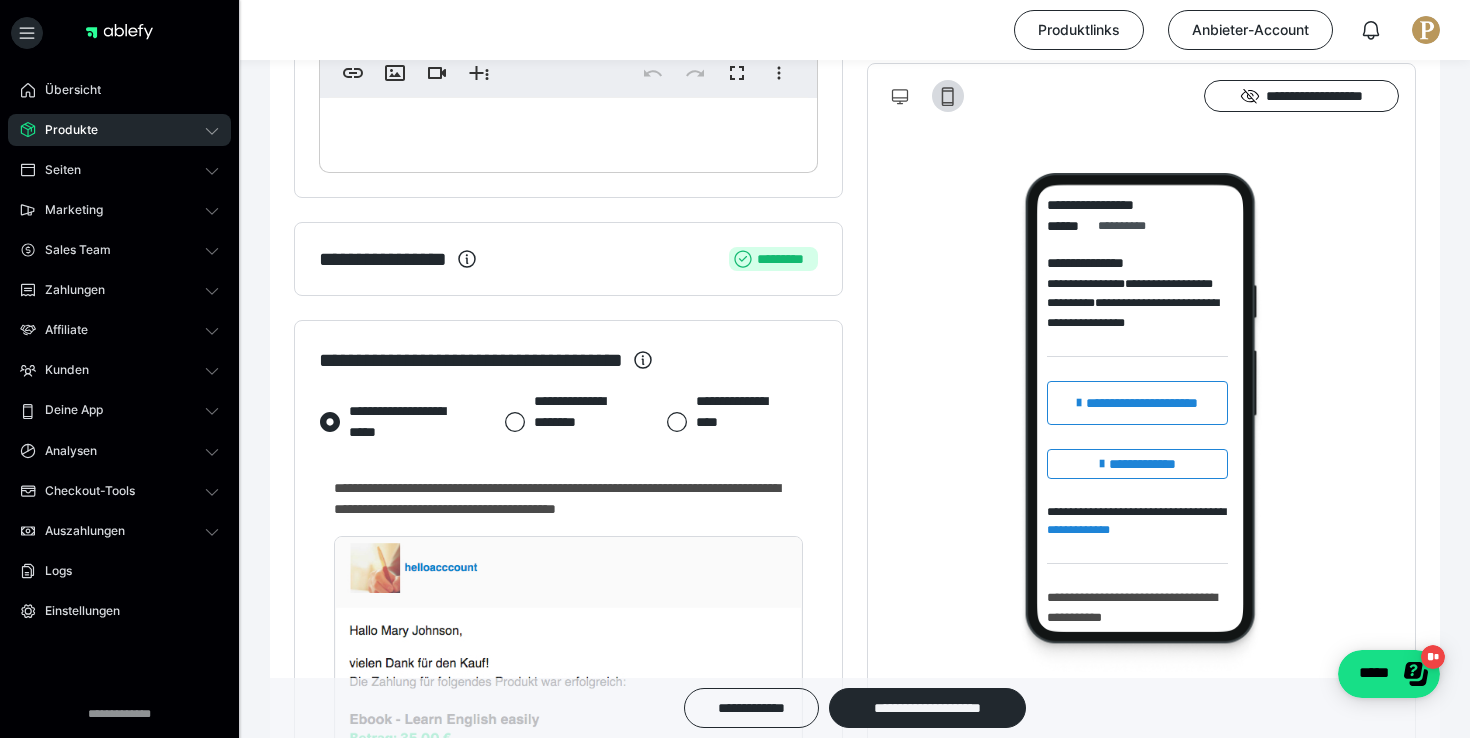 click on "*********" at bounding box center [773, 259] 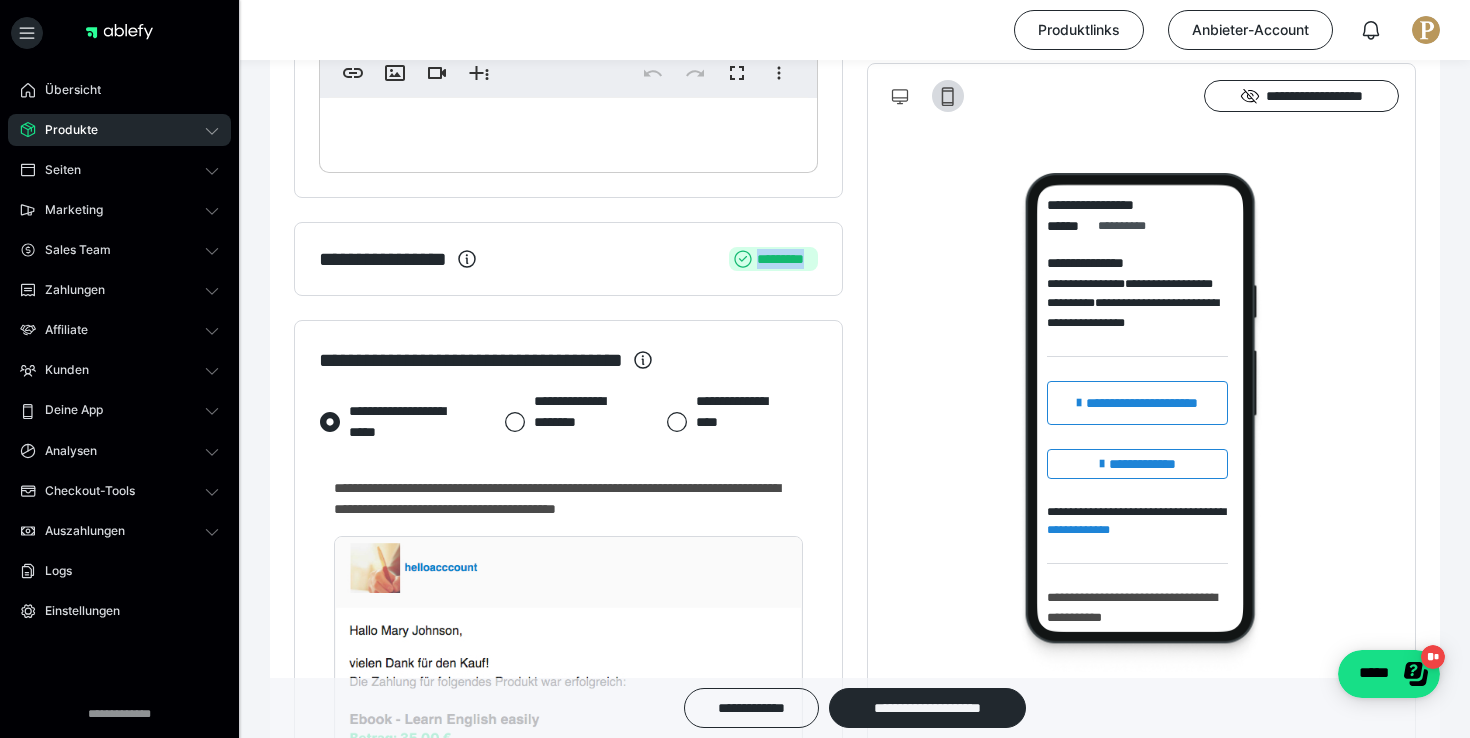 click on "*********" at bounding box center [773, 259] 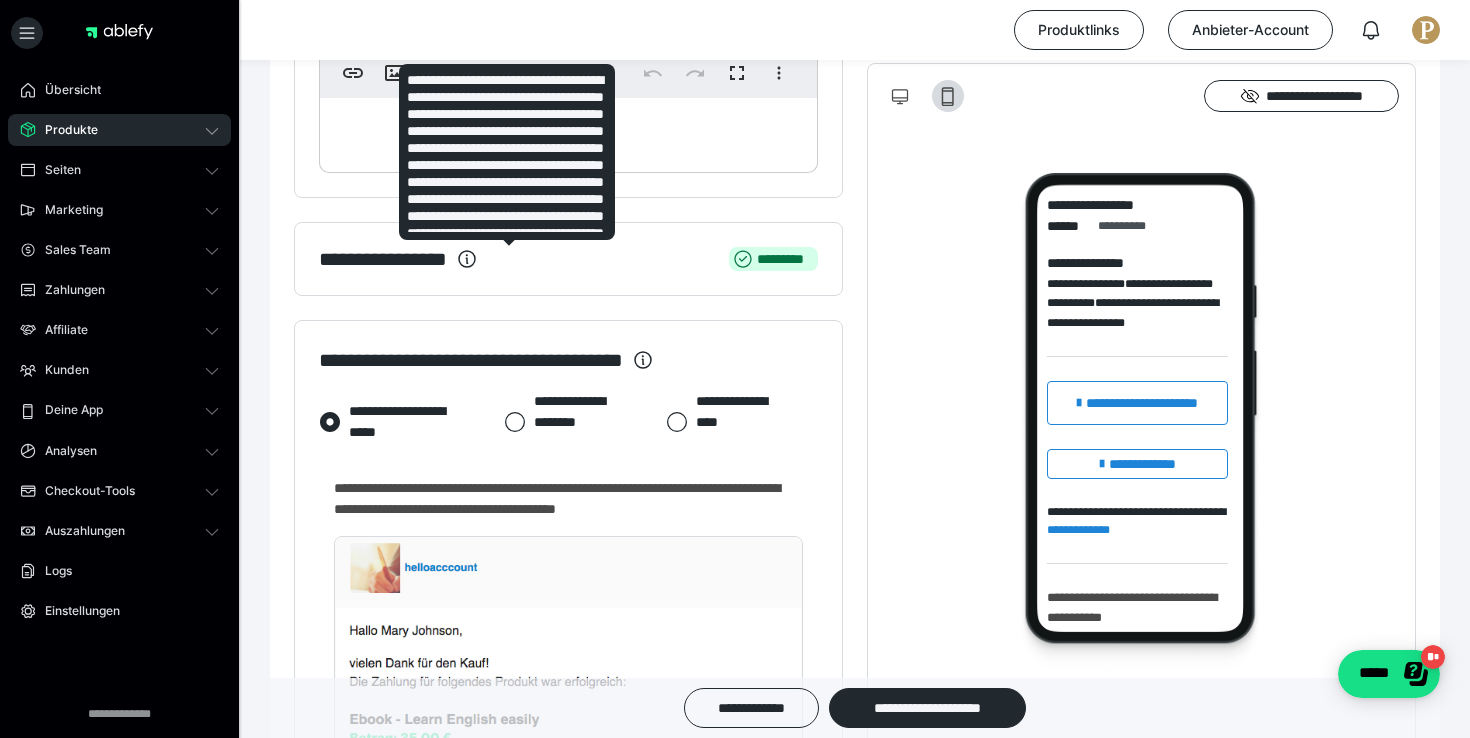 click 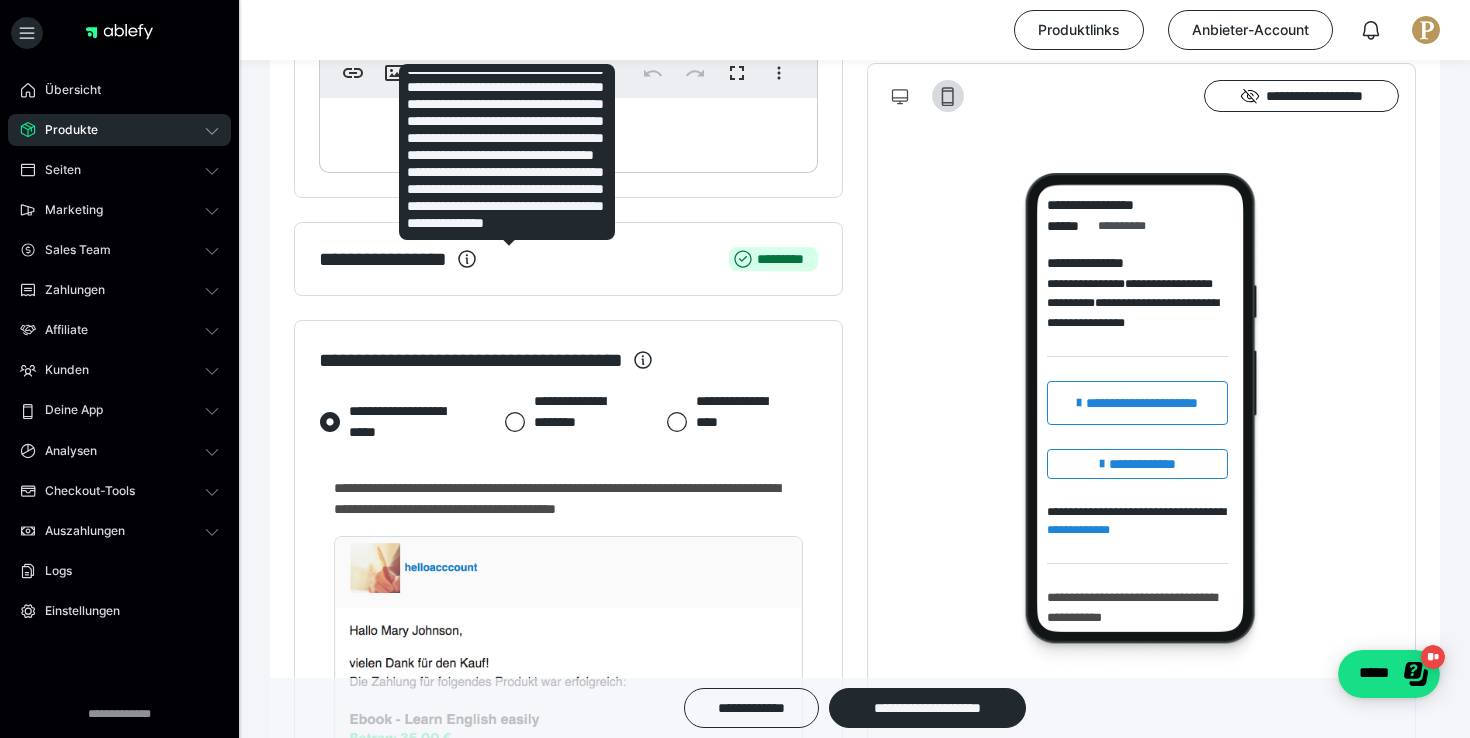 scroll, scrollTop: 350, scrollLeft: 0, axis: vertical 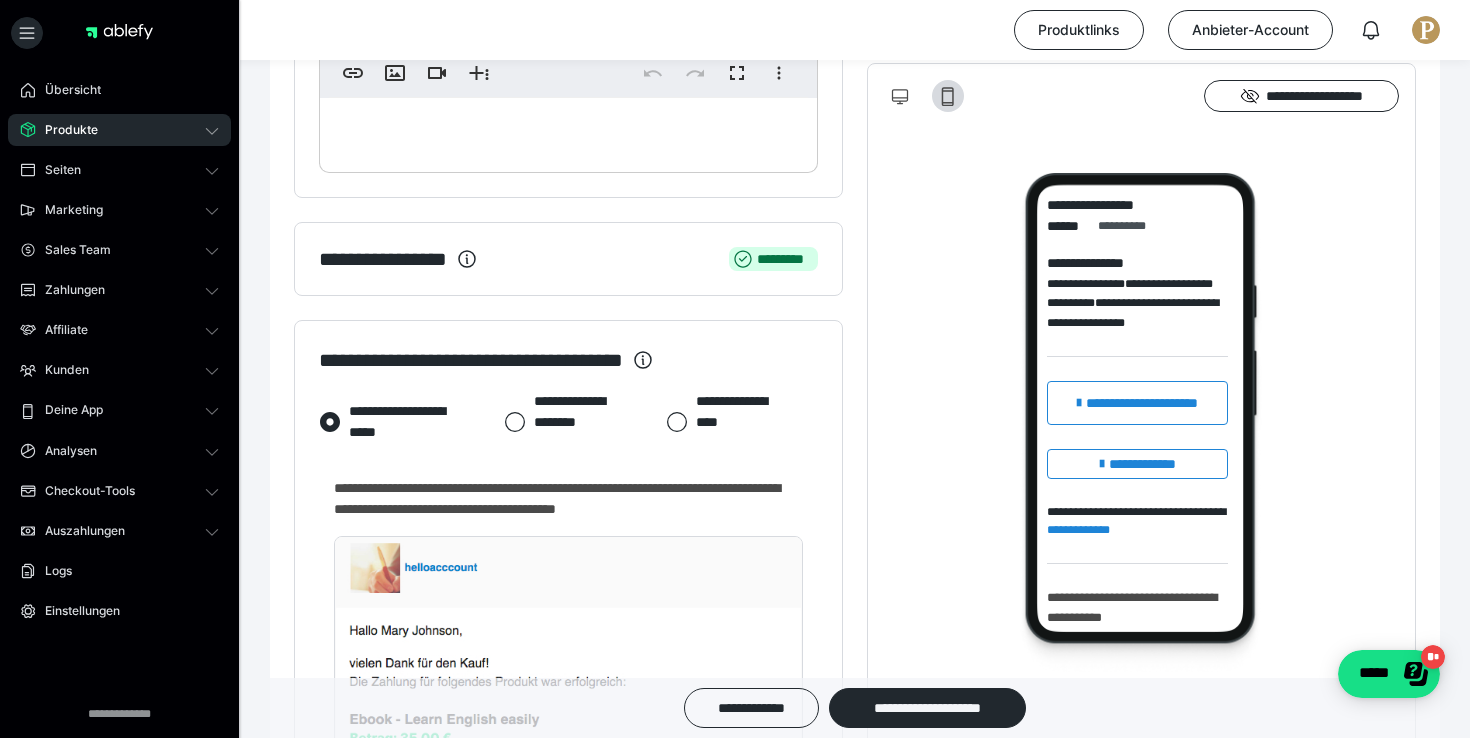 click on "**********" at bounding box center [568, -39] 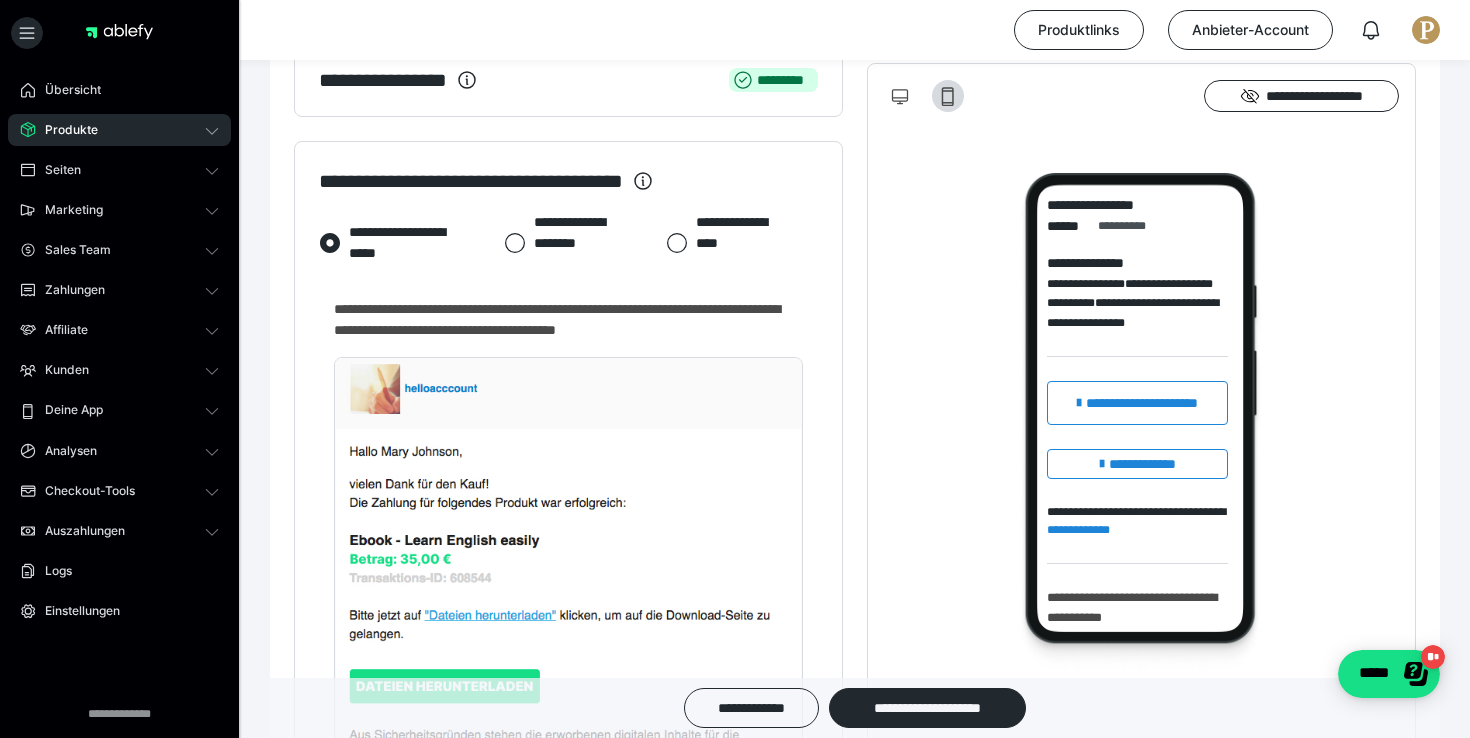 scroll, scrollTop: 1909, scrollLeft: 0, axis: vertical 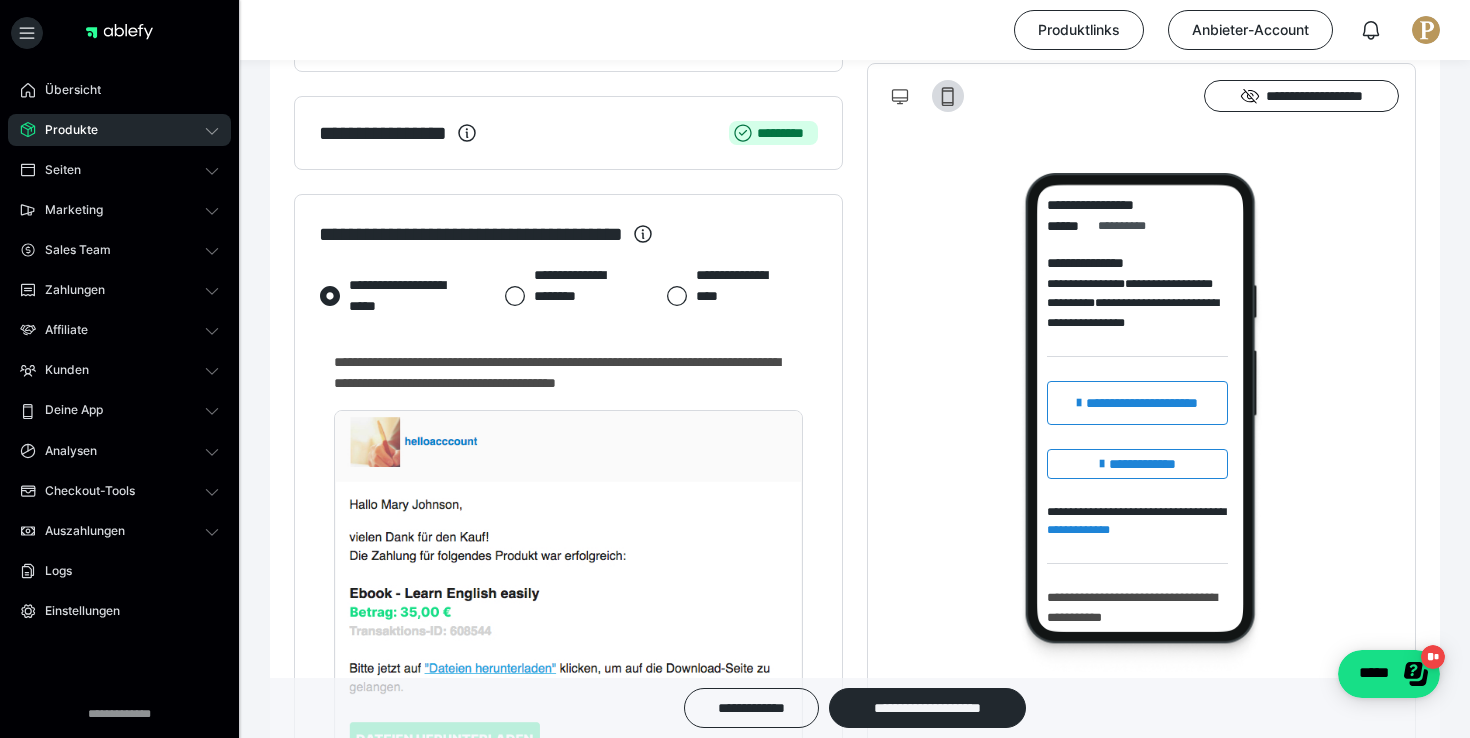 click 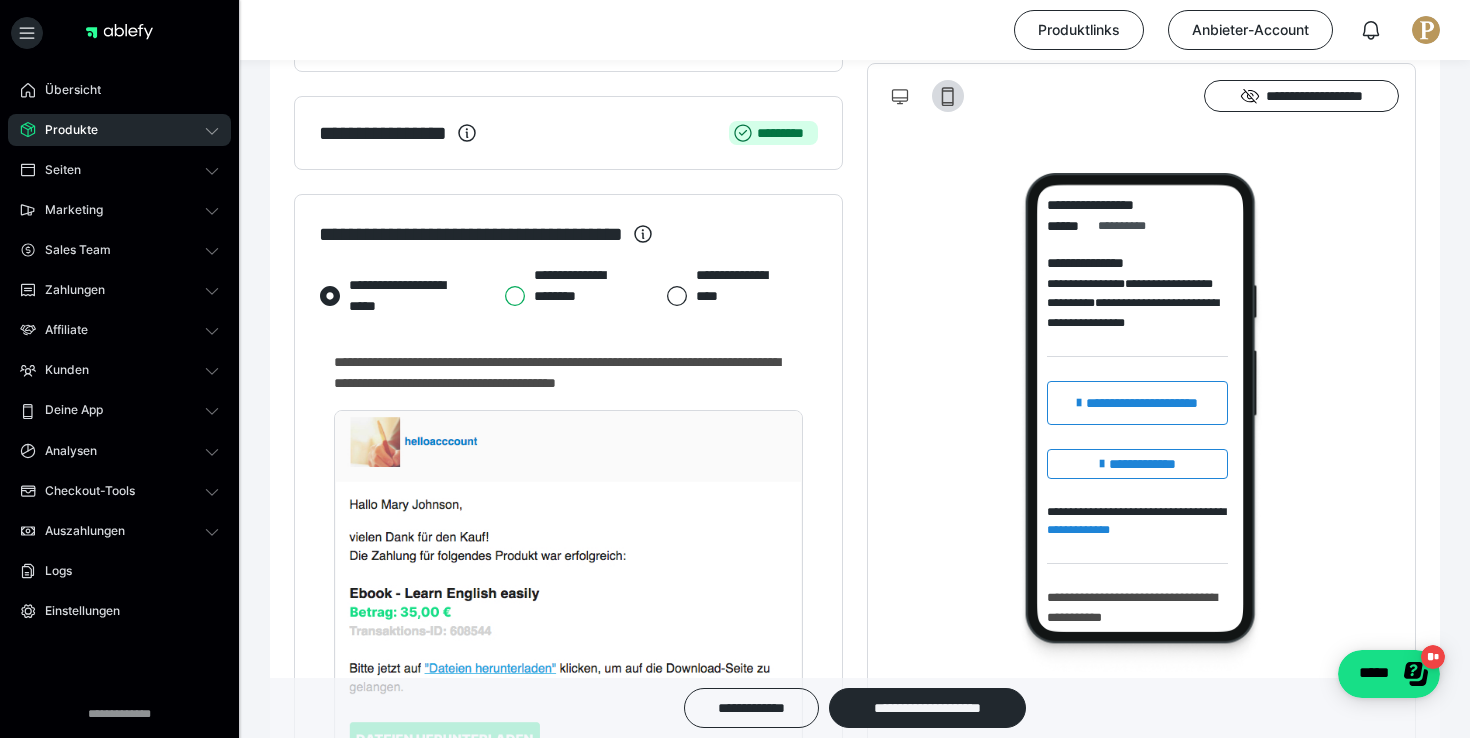 click on "**********" at bounding box center (504, 296) 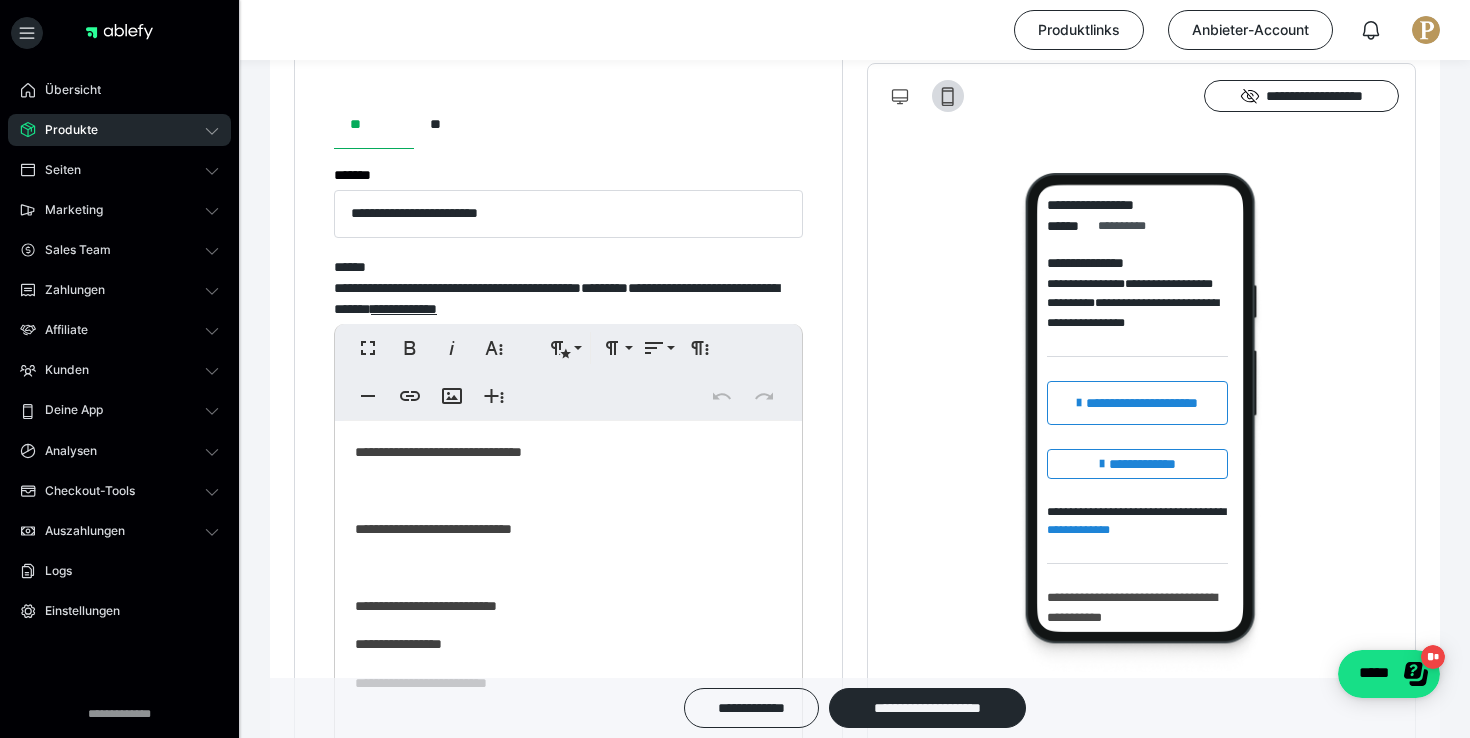 scroll, scrollTop: 2209, scrollLeft: 0, axis: vertical 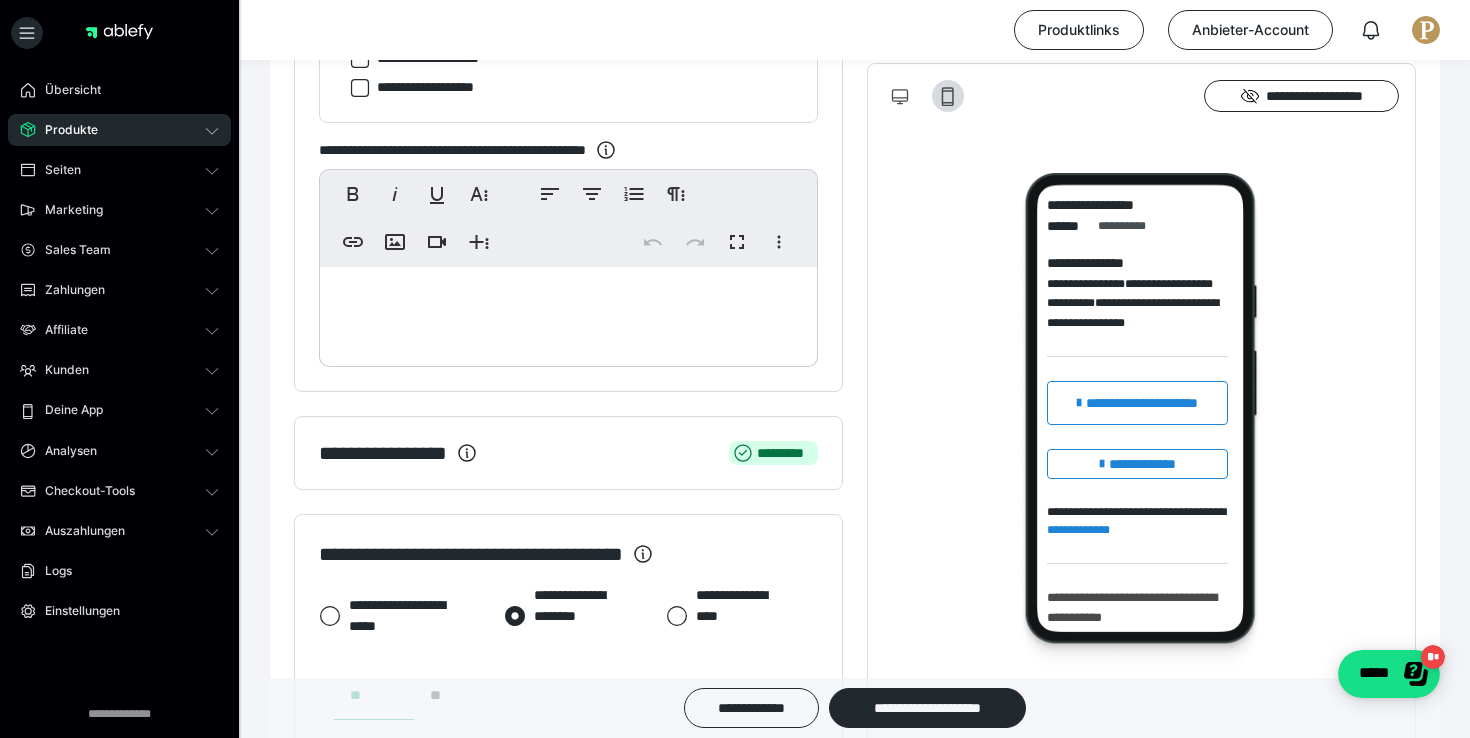 click 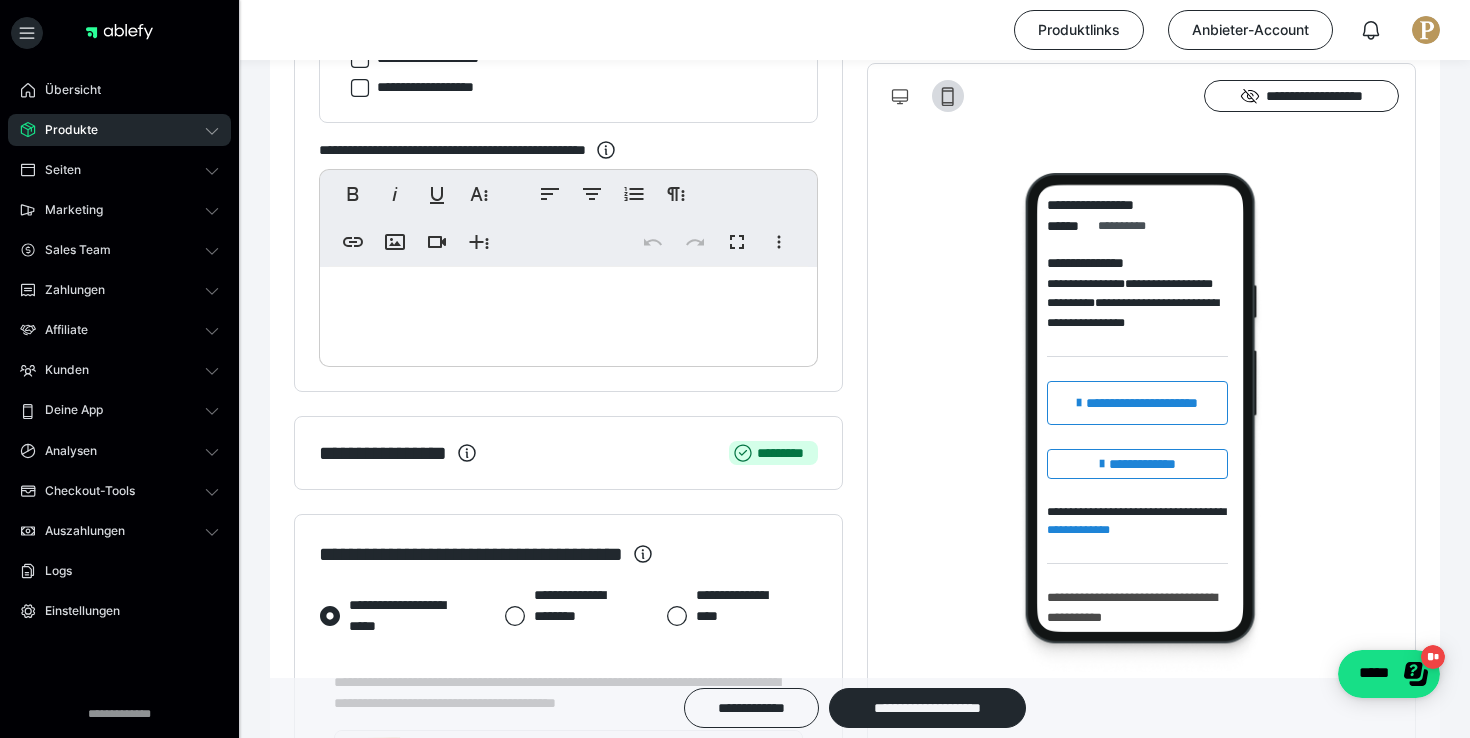 click 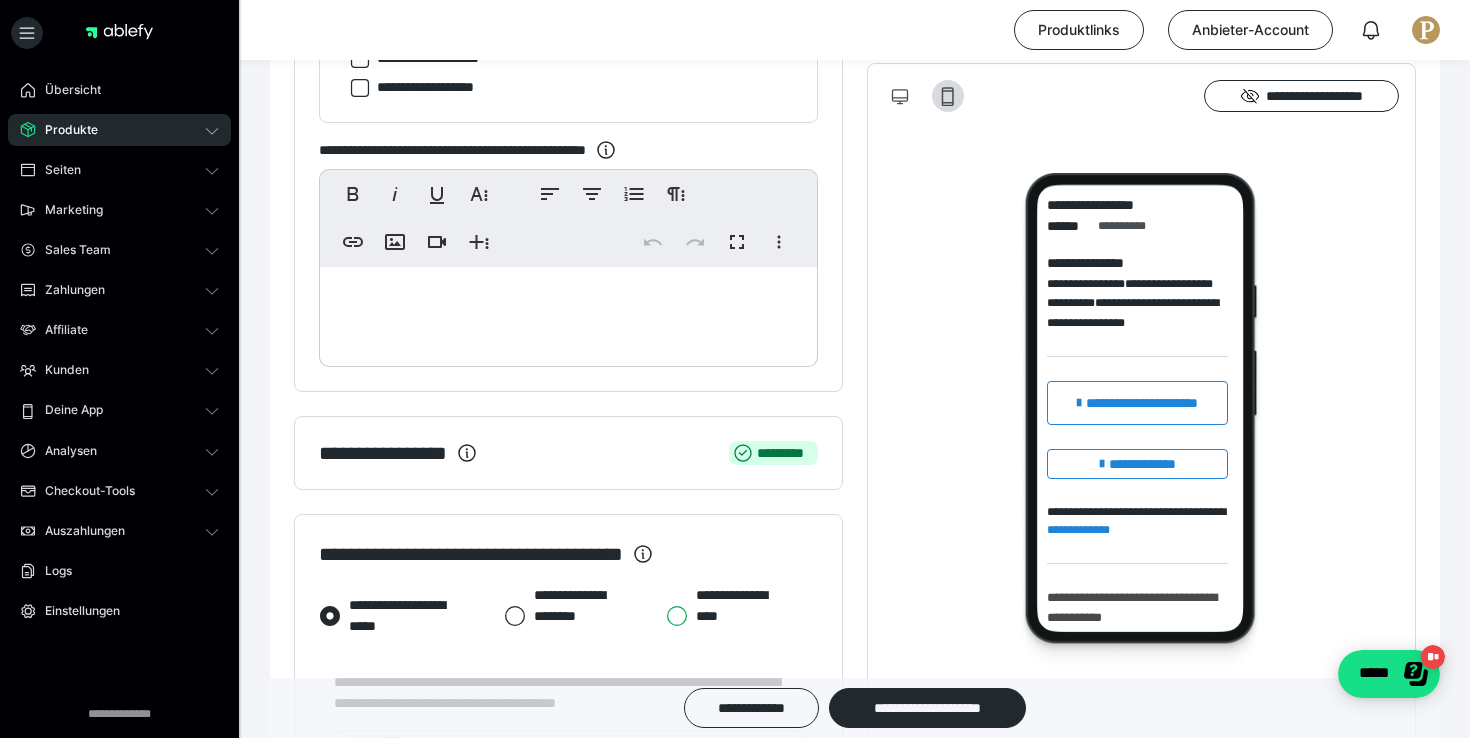 click on "**********" at bounding box center [666, 616] 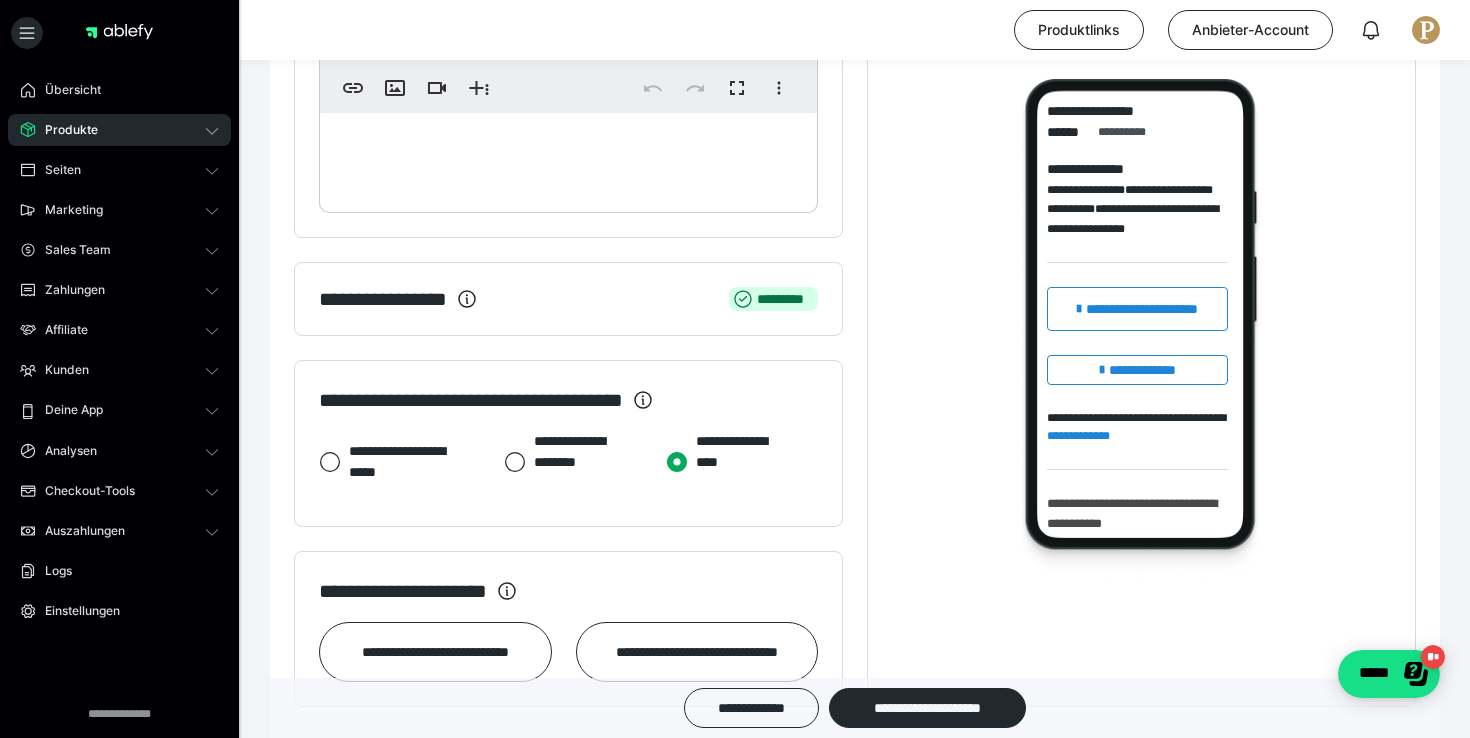 scroll, scrollTop: 1871, scrollLeft: 0, axis: vertical 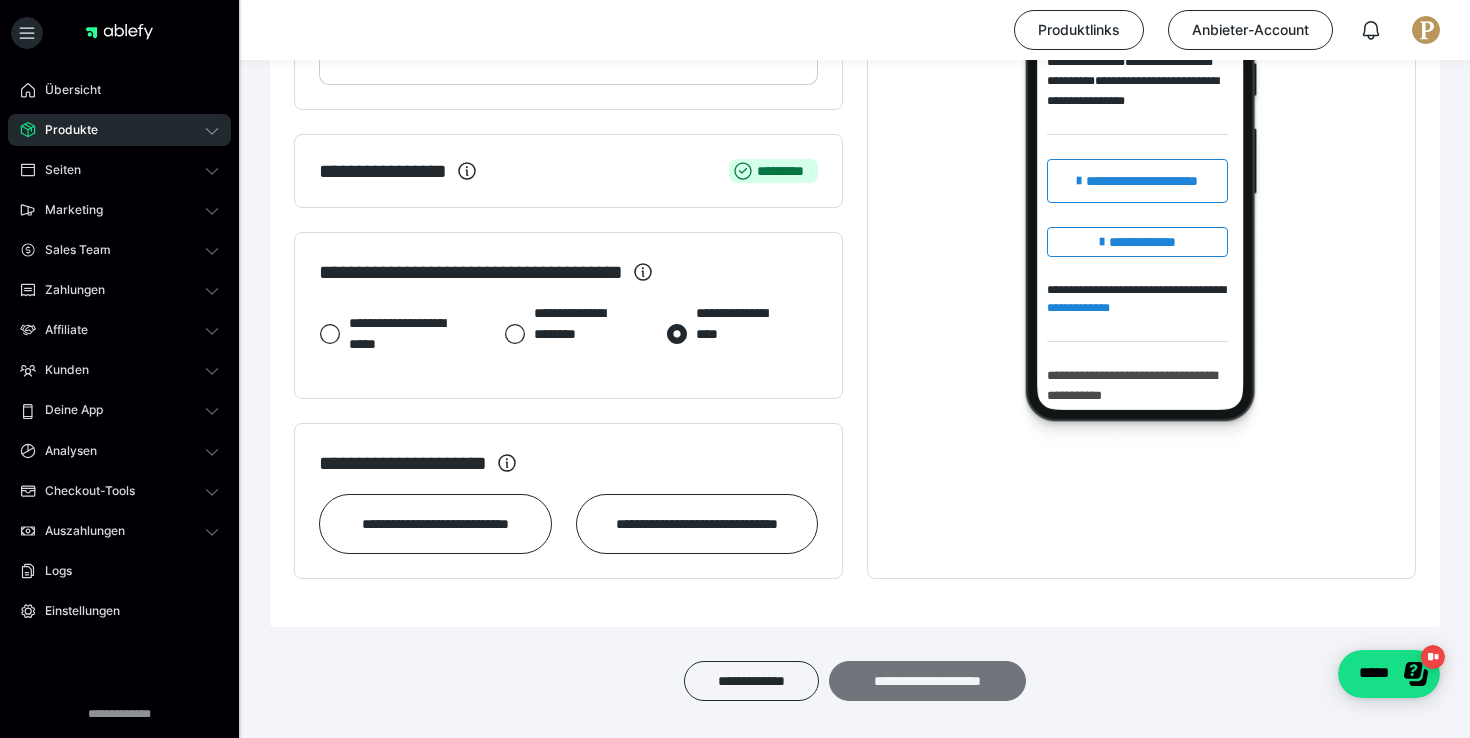 click on "**********" at bounding box center (927, 681) 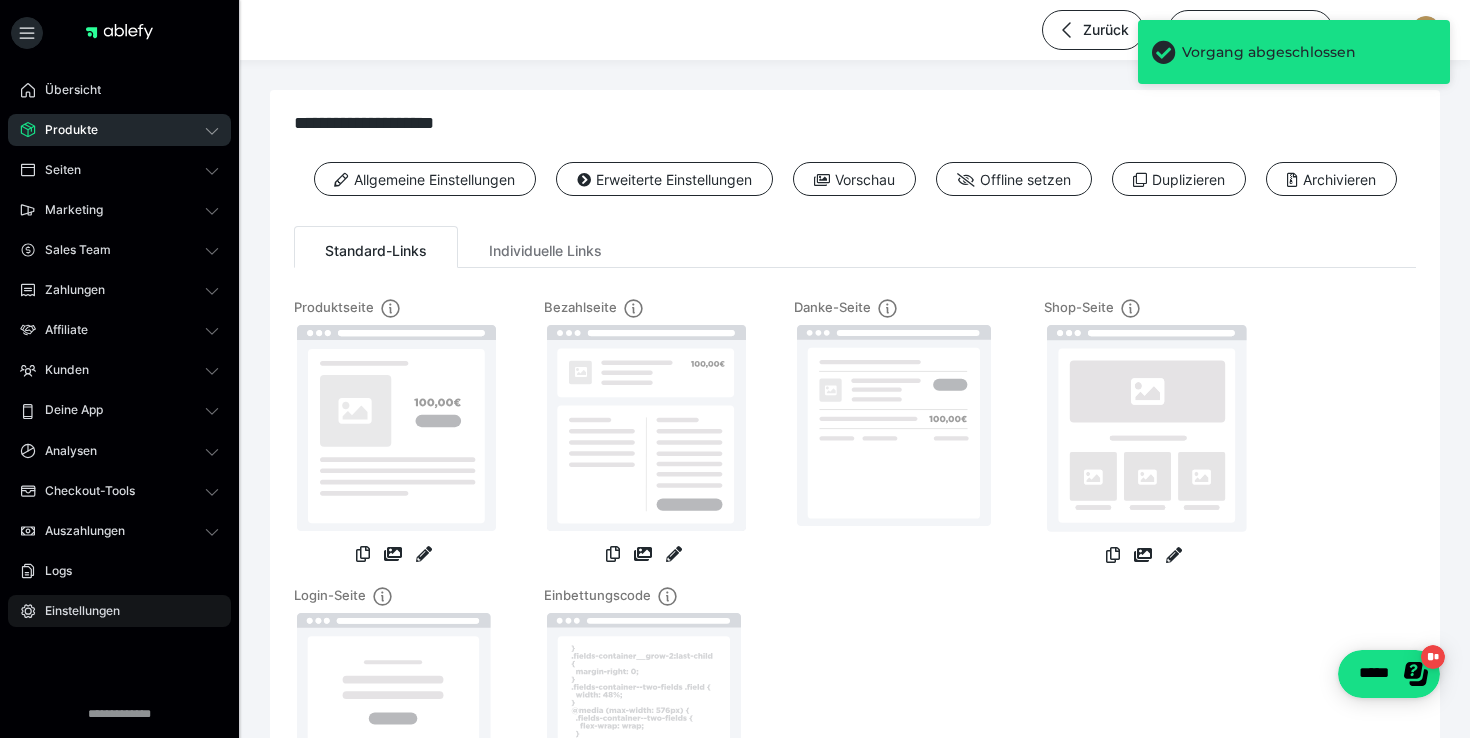 click on "Einstellungen" at bounding box center [75, 611] 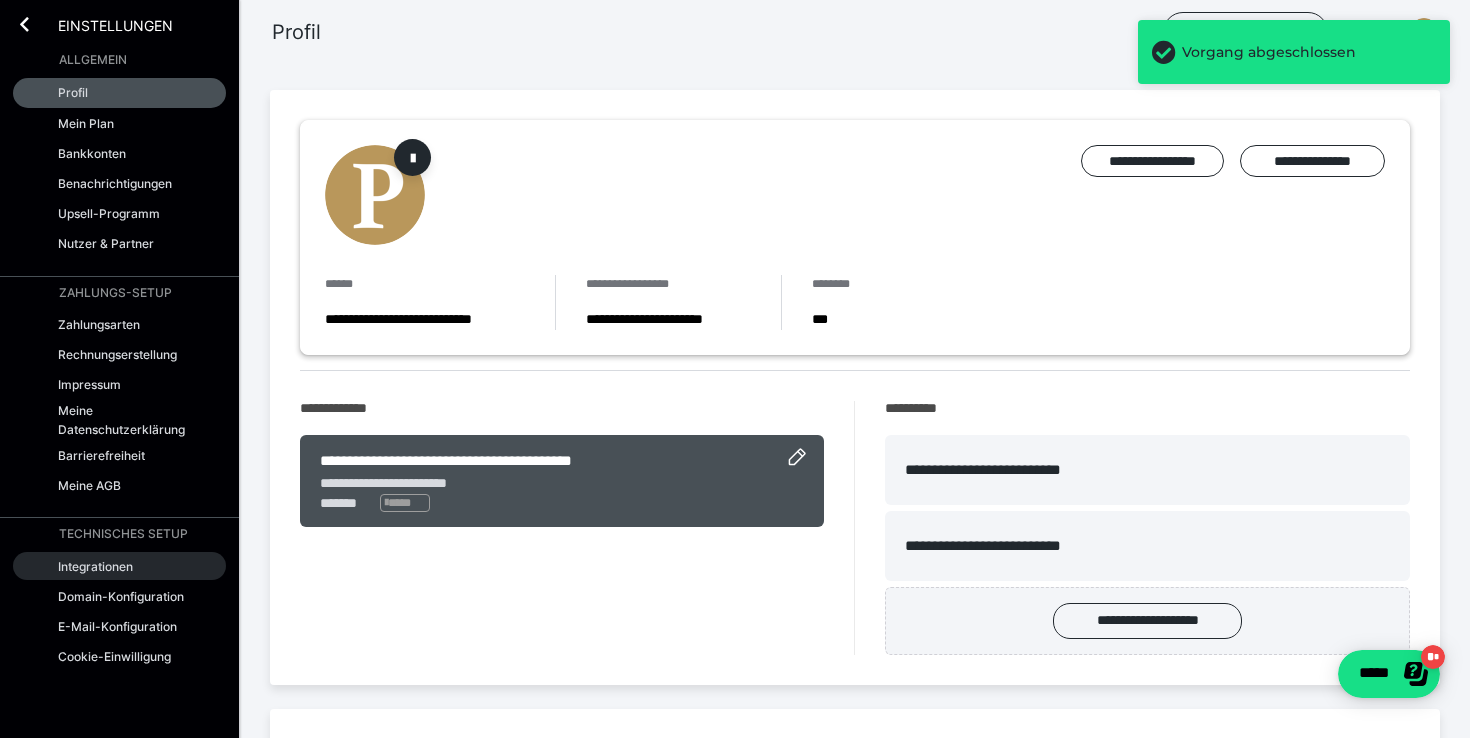 click on "Integrationen" at bounding box center [119, 566] 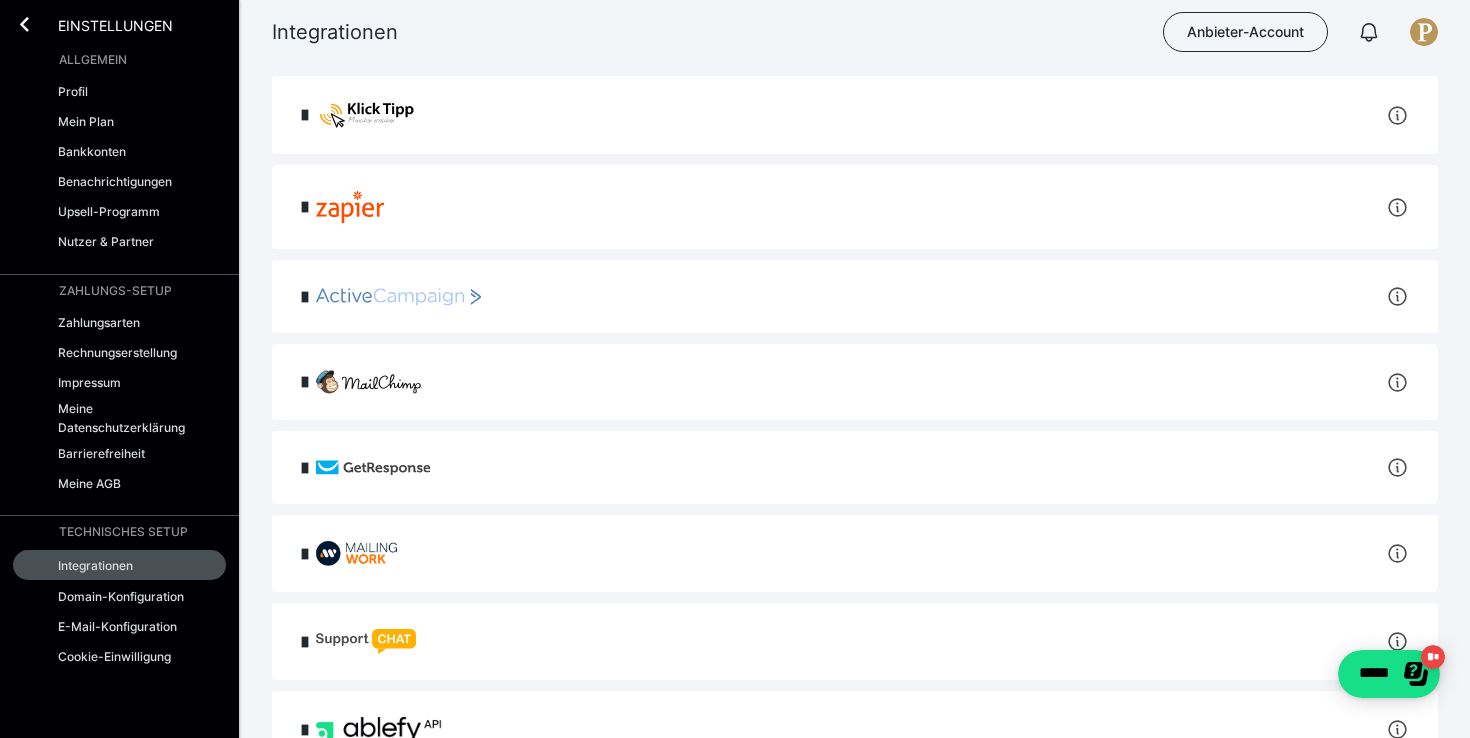 scroll, scrollTop: 309, scrollLeft: 0, axis: vertical 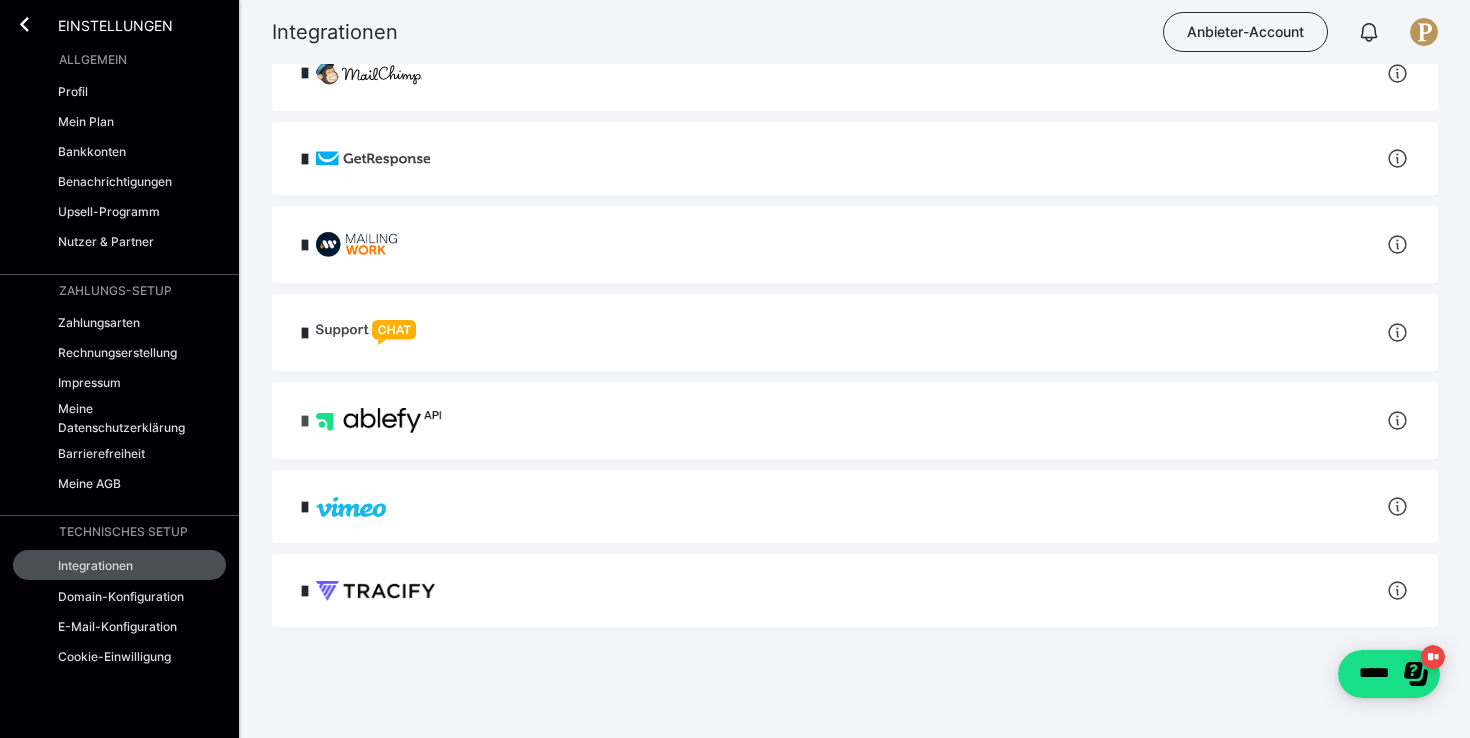 click at bounding box center (305, 421) 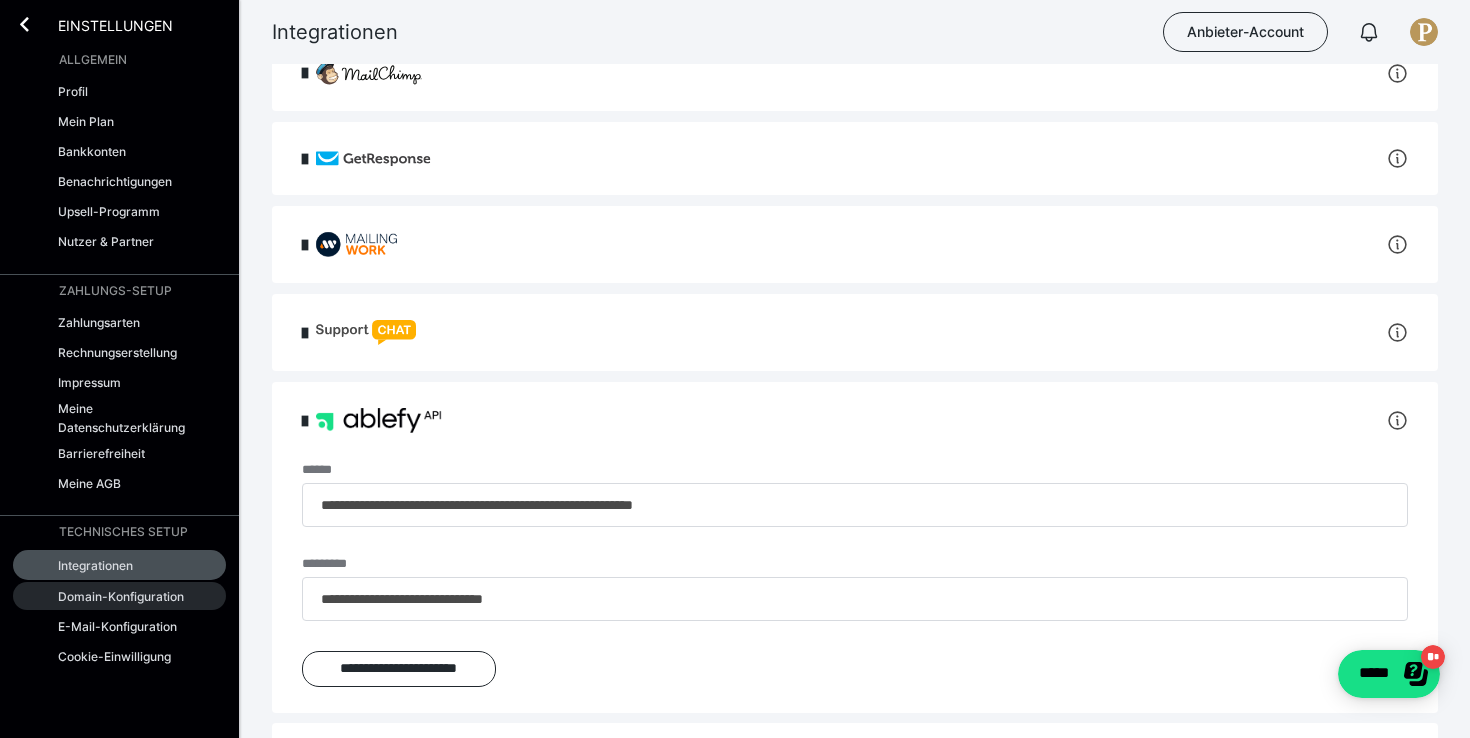 click on "Domain-Konfiguration" at bounding box center [121, 596] 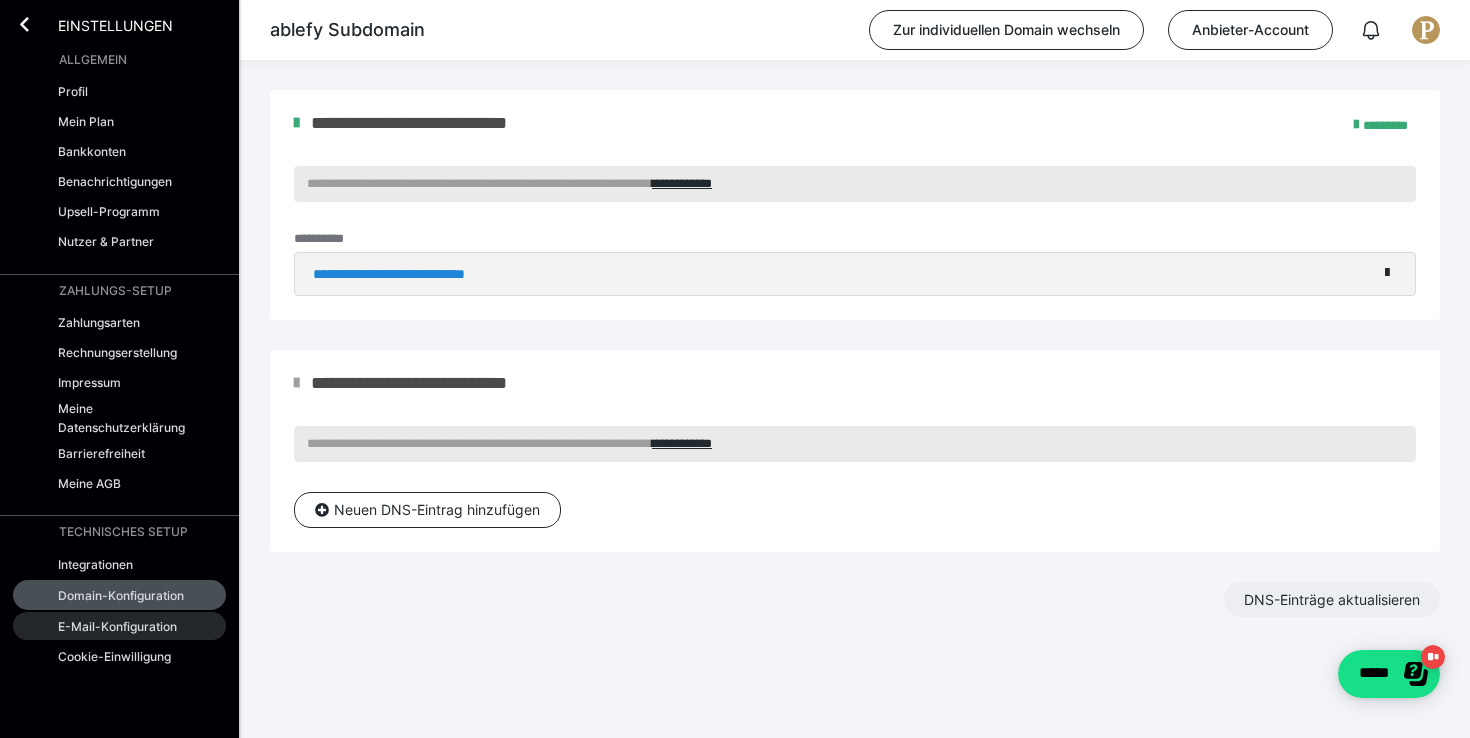 click on "E-Mail-Konfiguration" at bounding box center (117, 626) 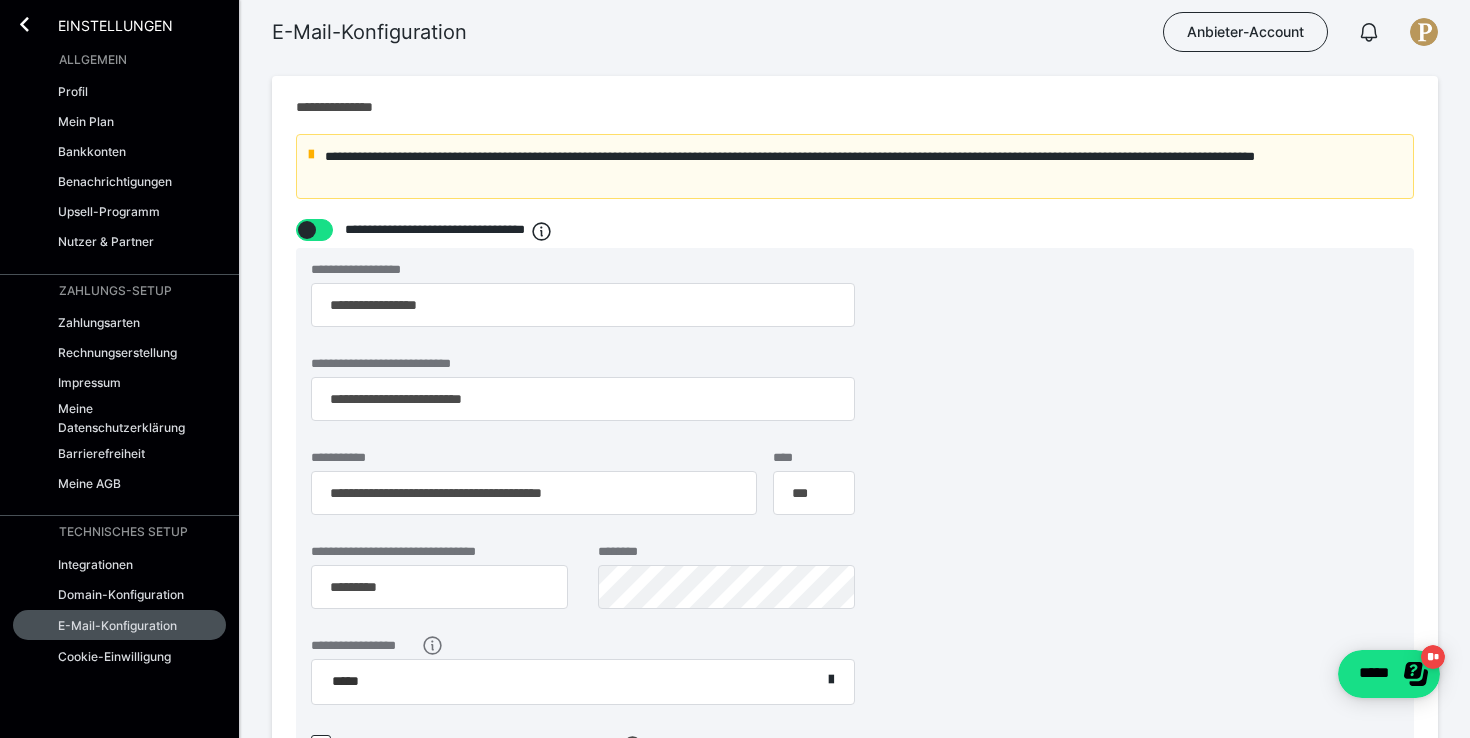 scroll, scrollTop: 0, scrollLeft: 0, axis: both 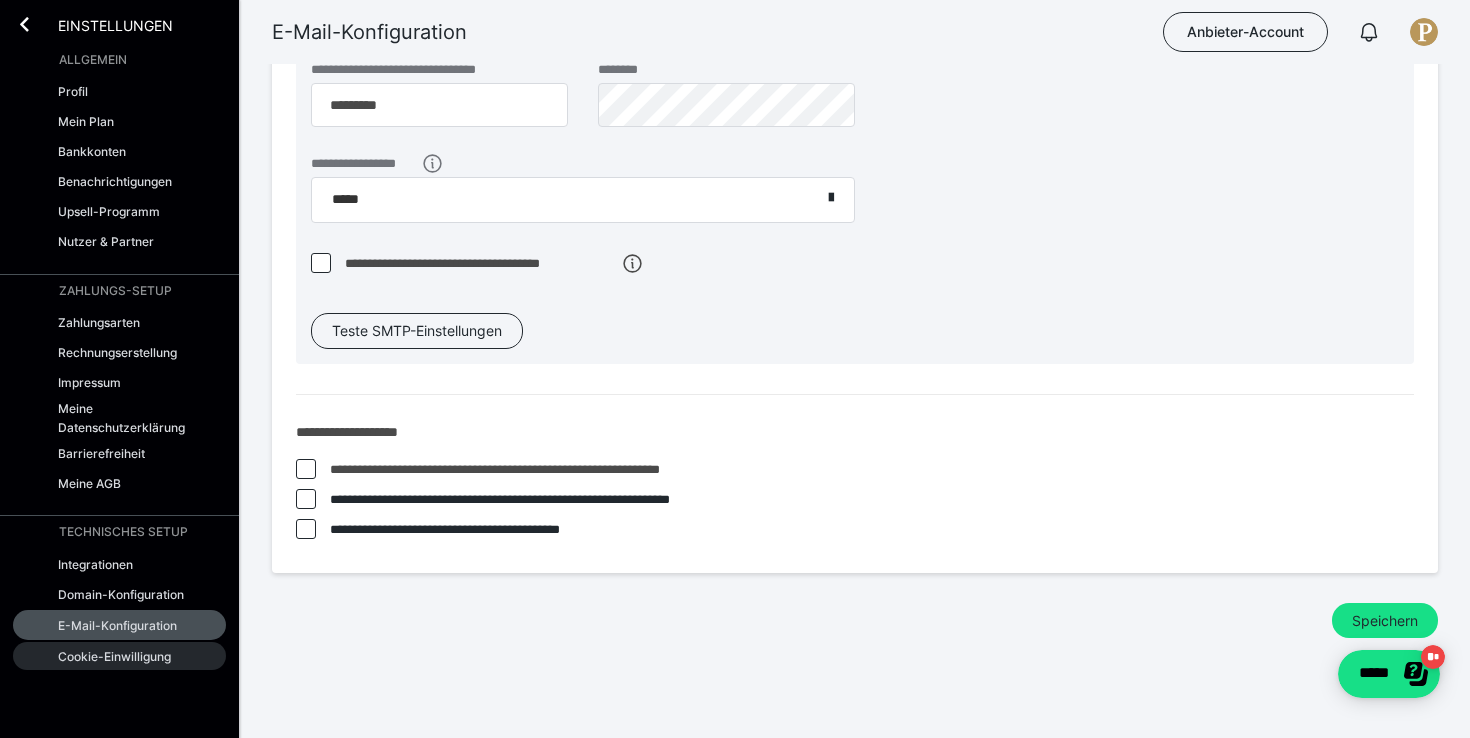 click on "Cookie-Einwilligung" at bounding box center [119, 656] 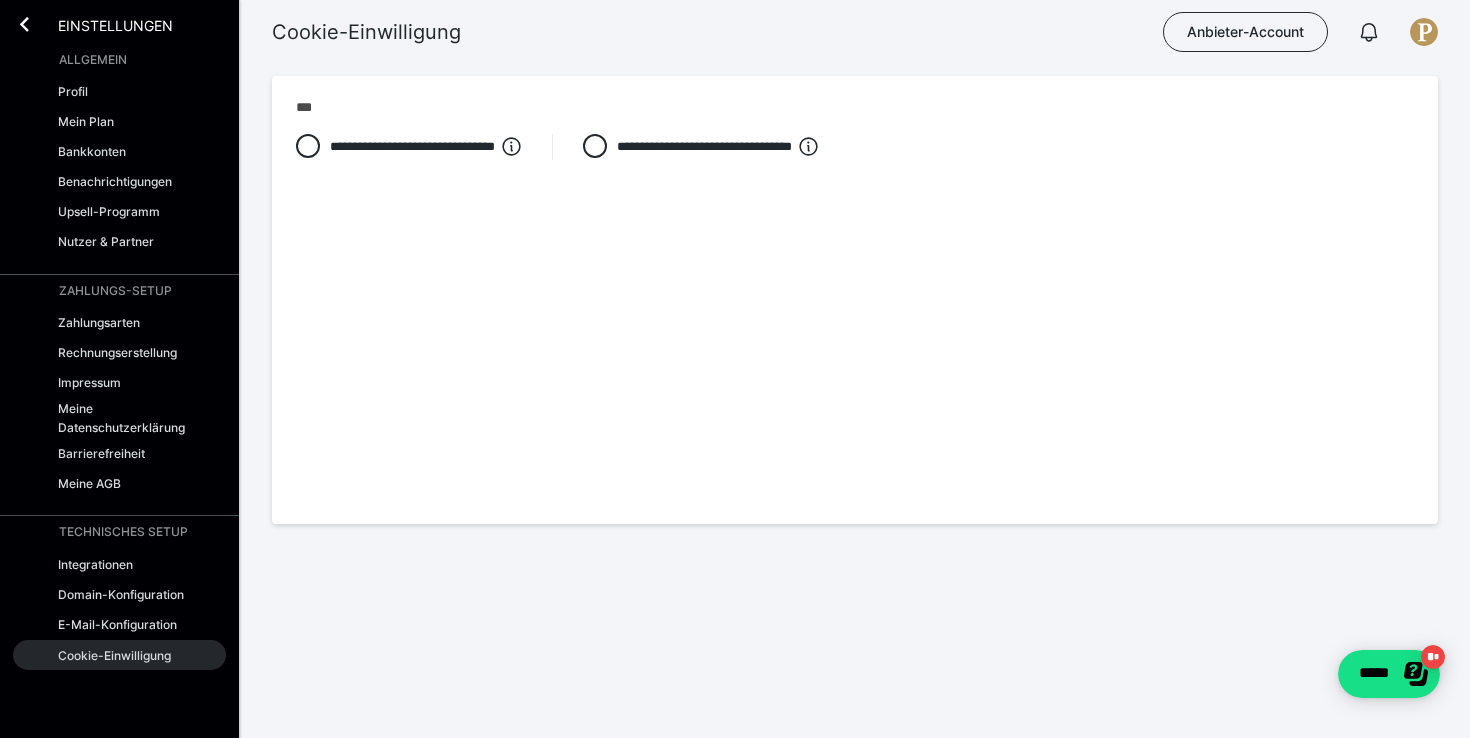 scroll, scrollTop: 0, scrollLeft: 0, axis: both 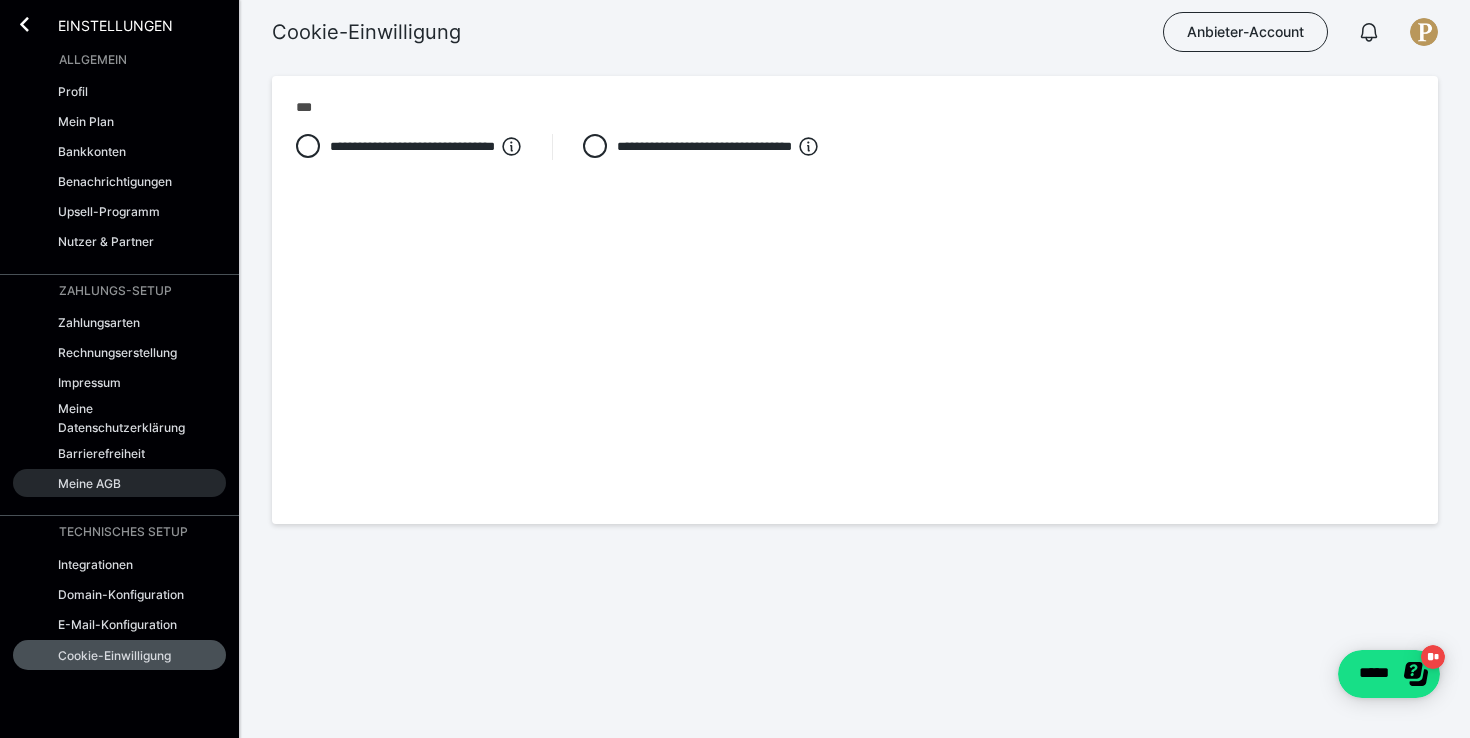 click on "Meine AGB" at bounding box center [119, 483] 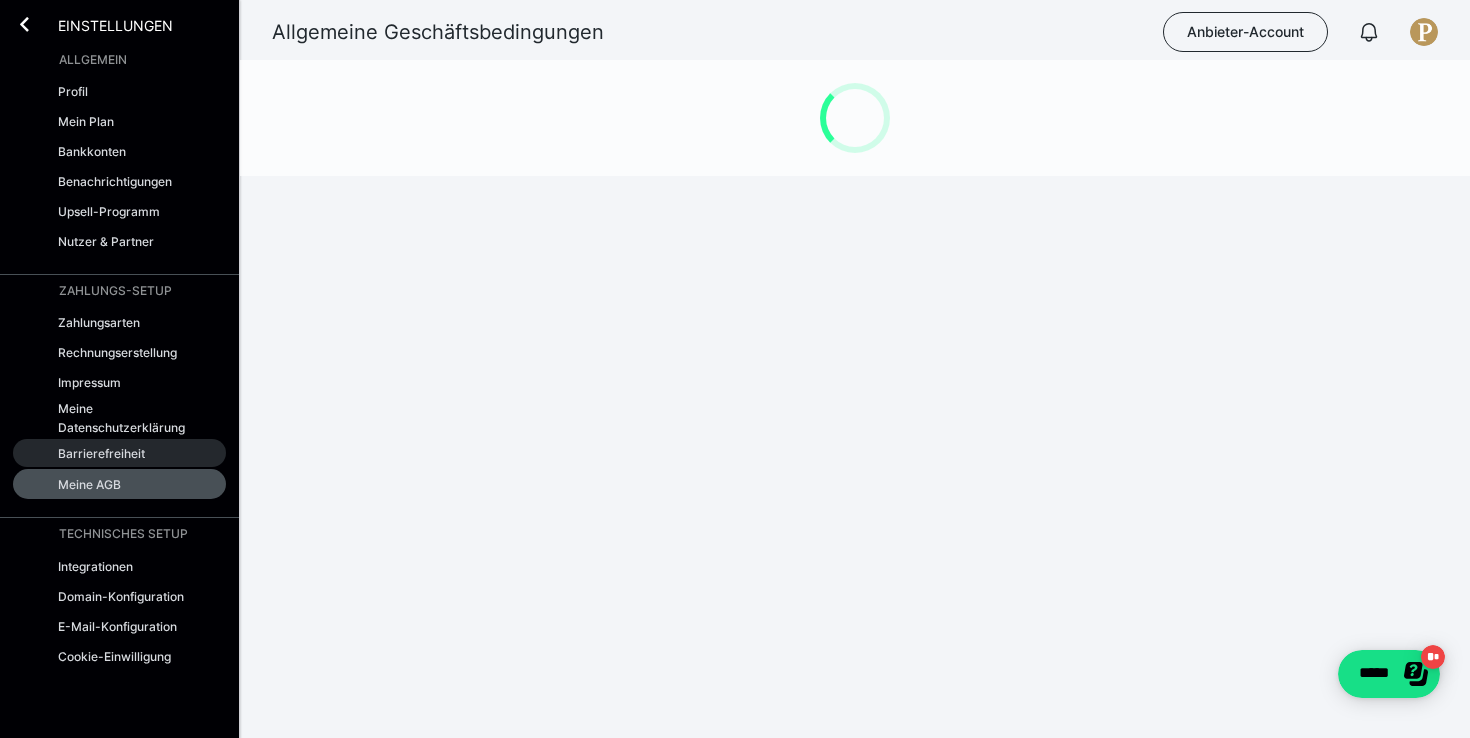 click on "Barrierefreiheit" at bounding box center (101, 453) 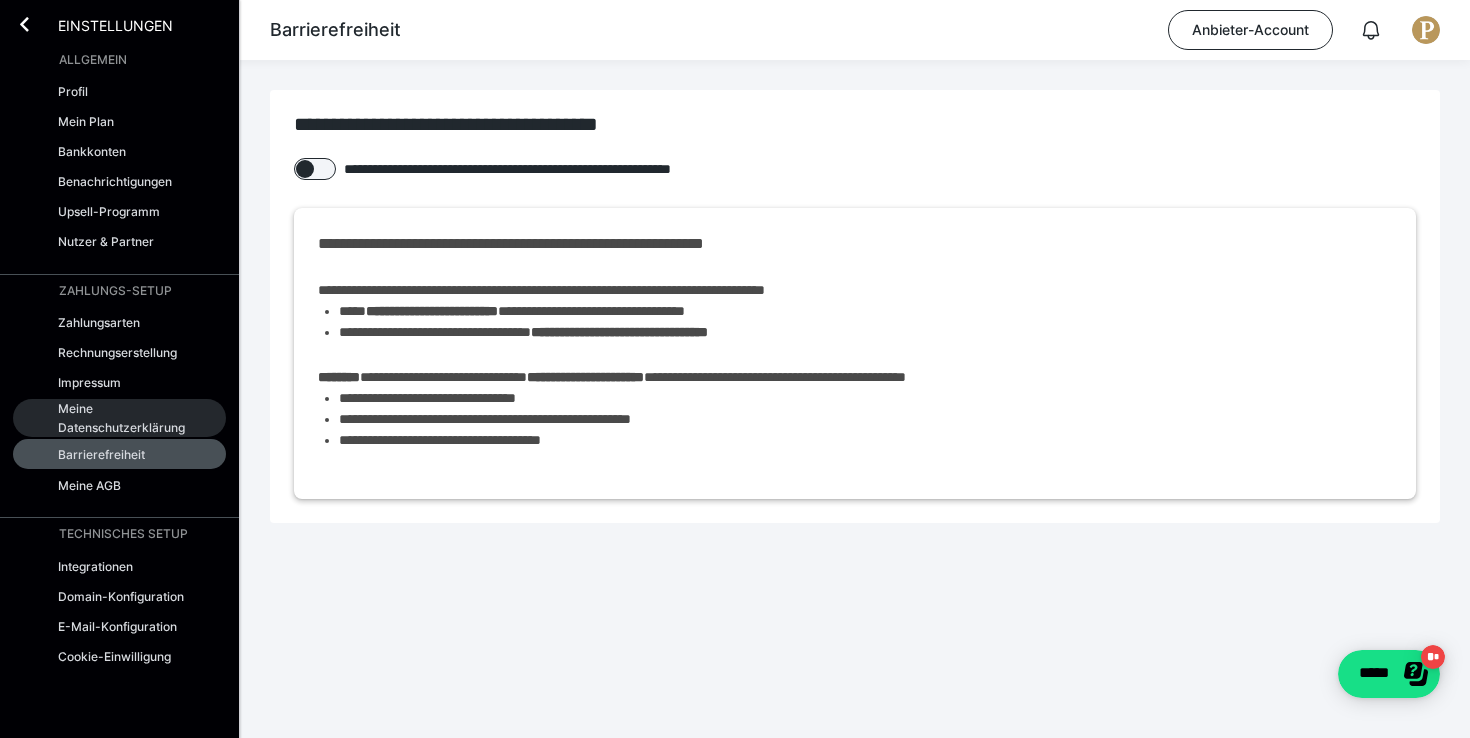 click on "Meine Datenschutzerklärung" at bounding box center (125, 418) 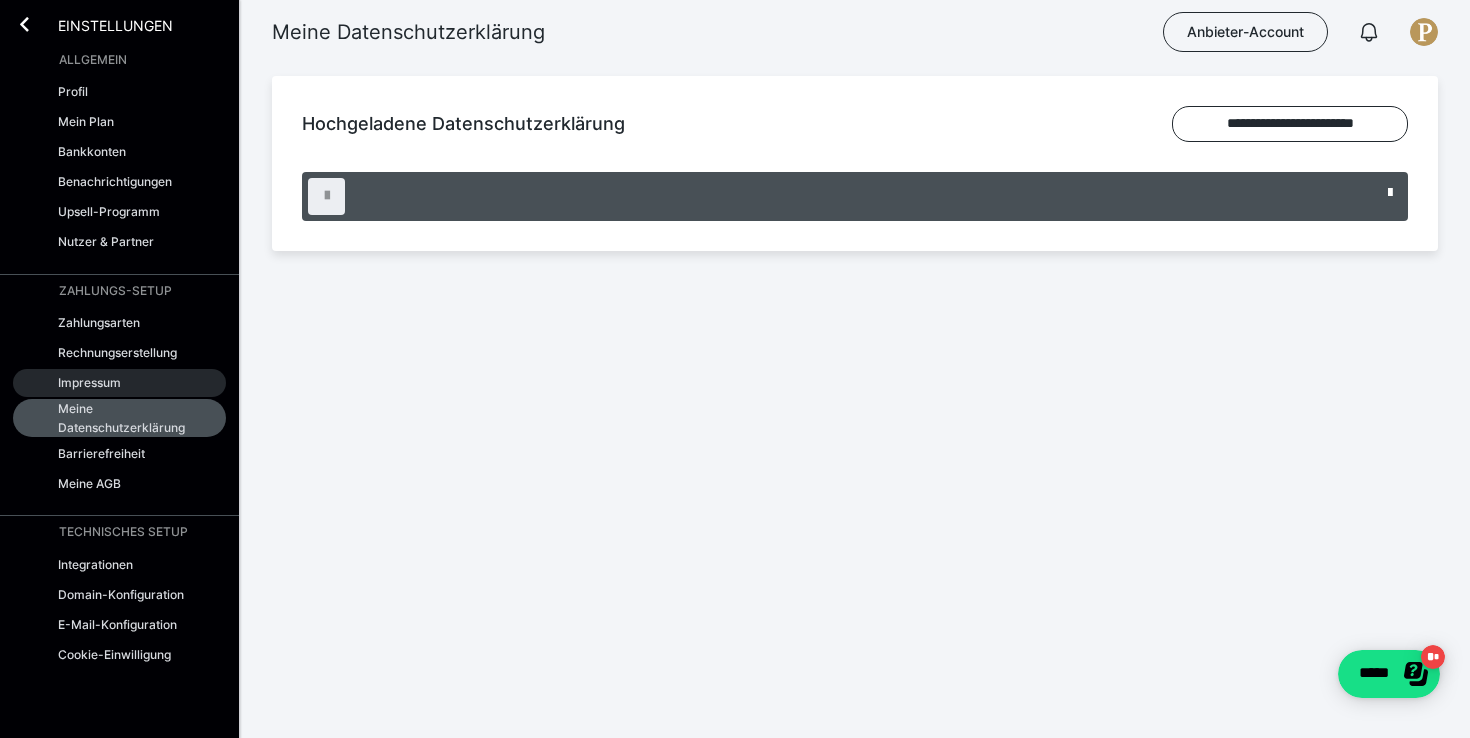 click on "Impressum" at bounding box center [89, 382] 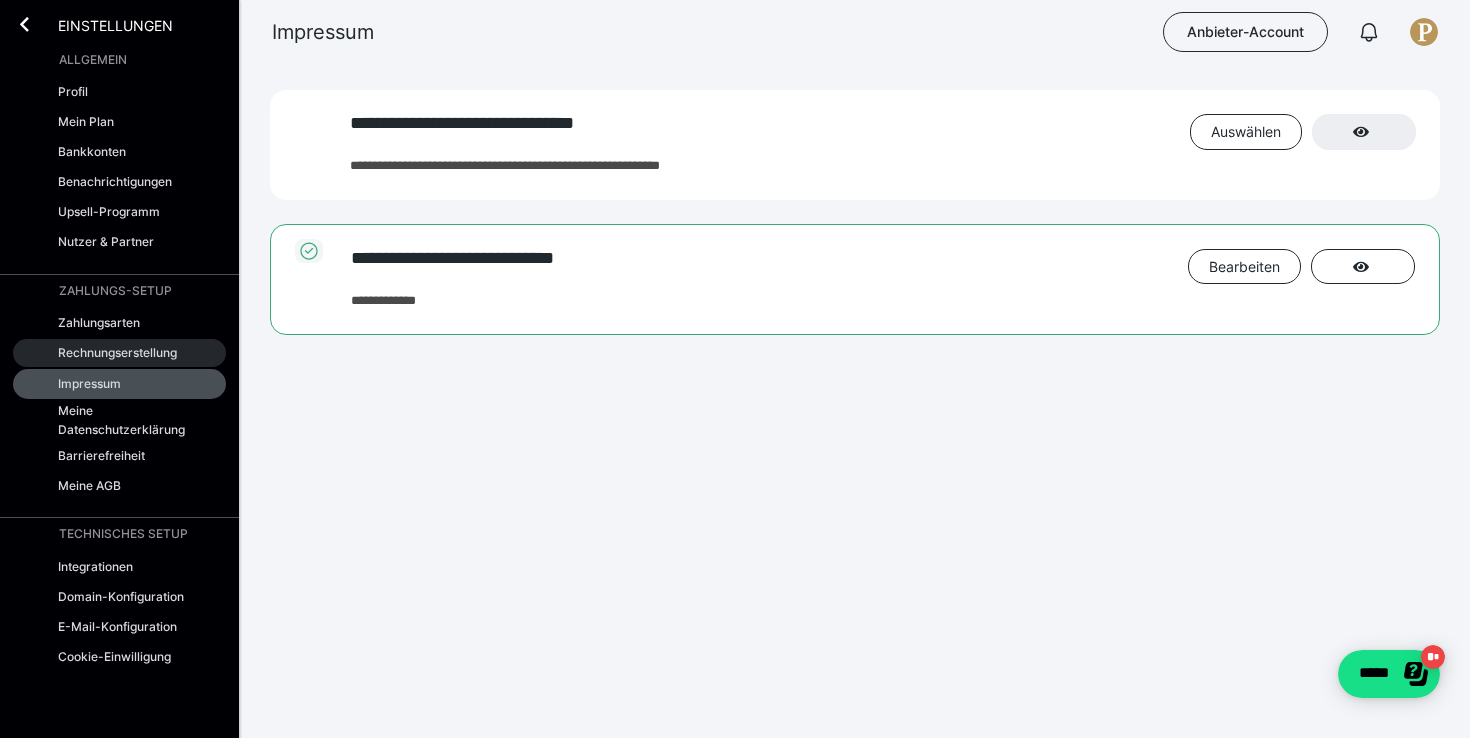 click on "Rechnungserstellung" at bounding box center (117, 352) 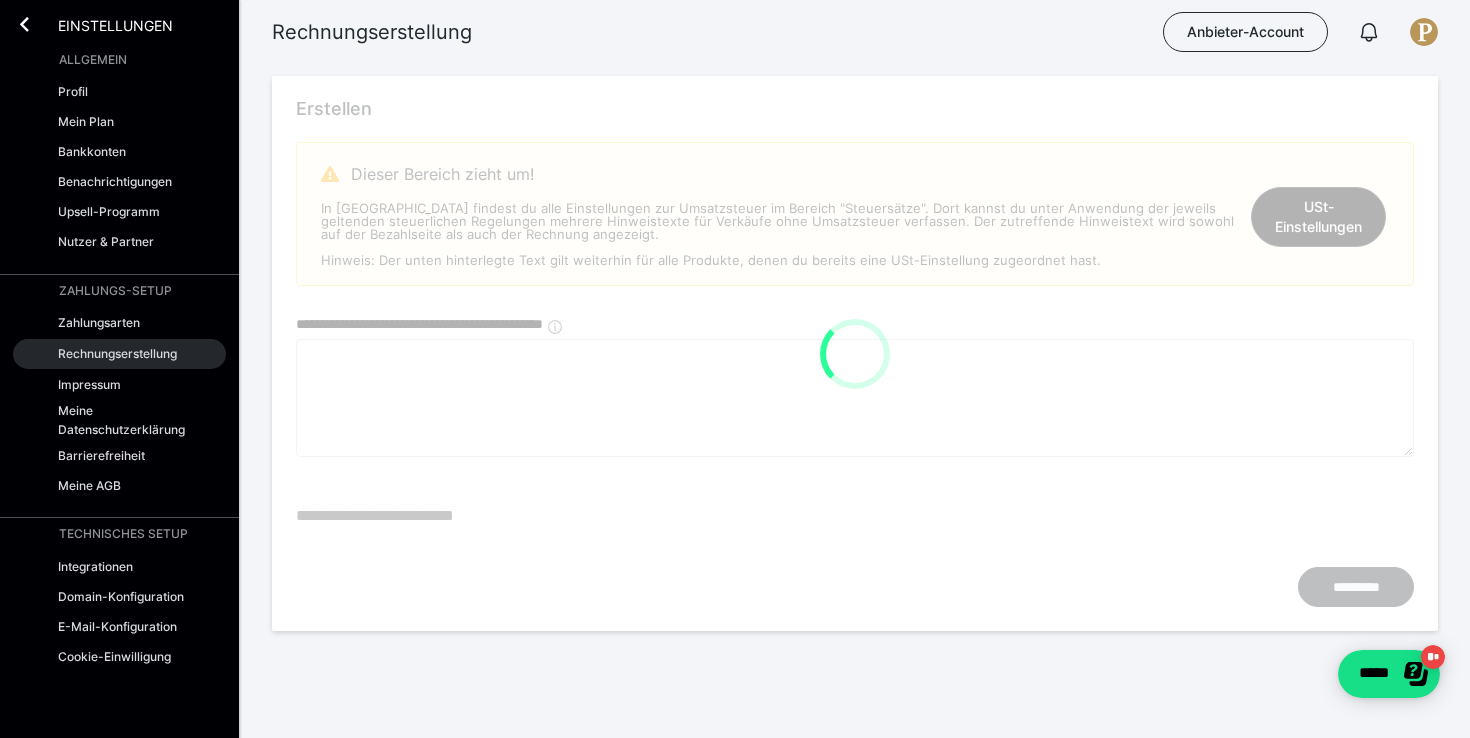 type on "**********" 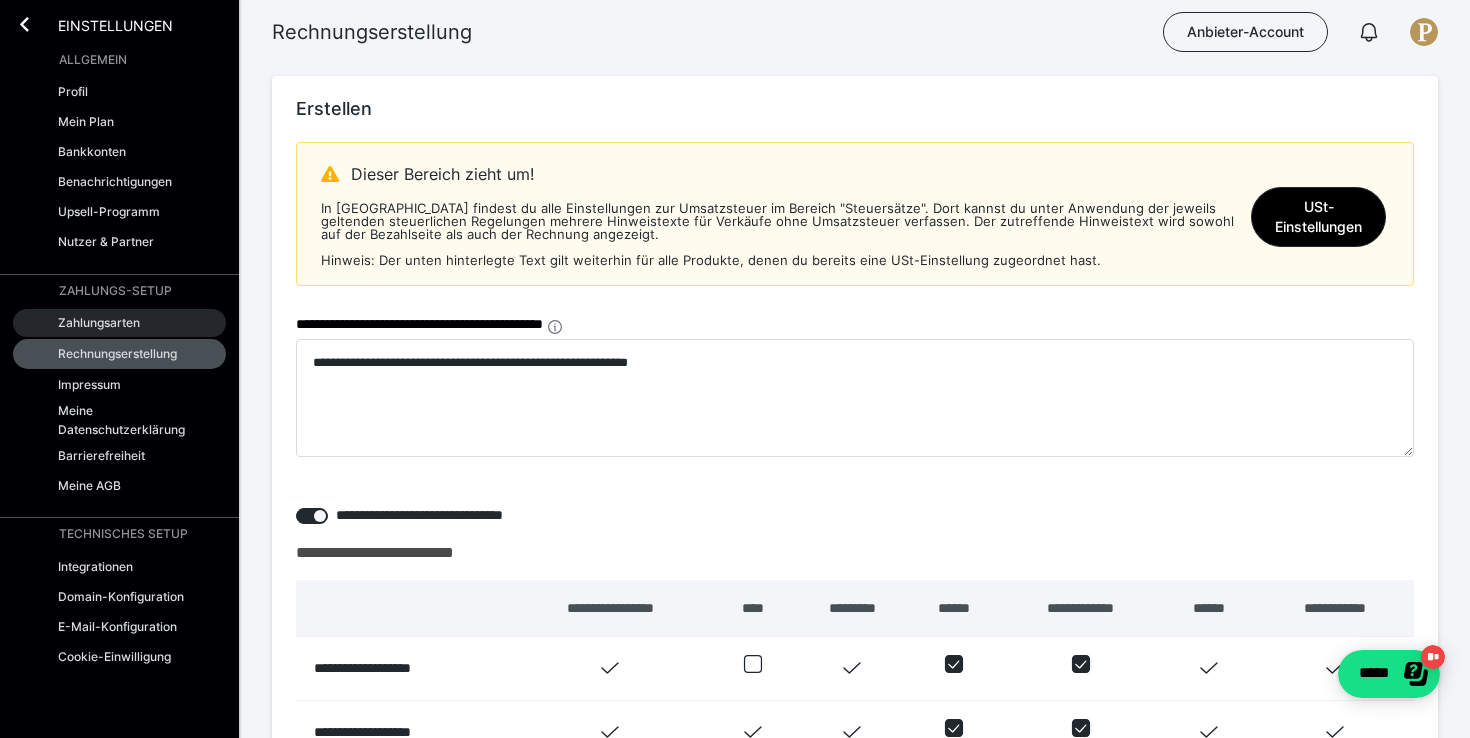 click on "Zahlungsarten" at bounding box center (99, 322) 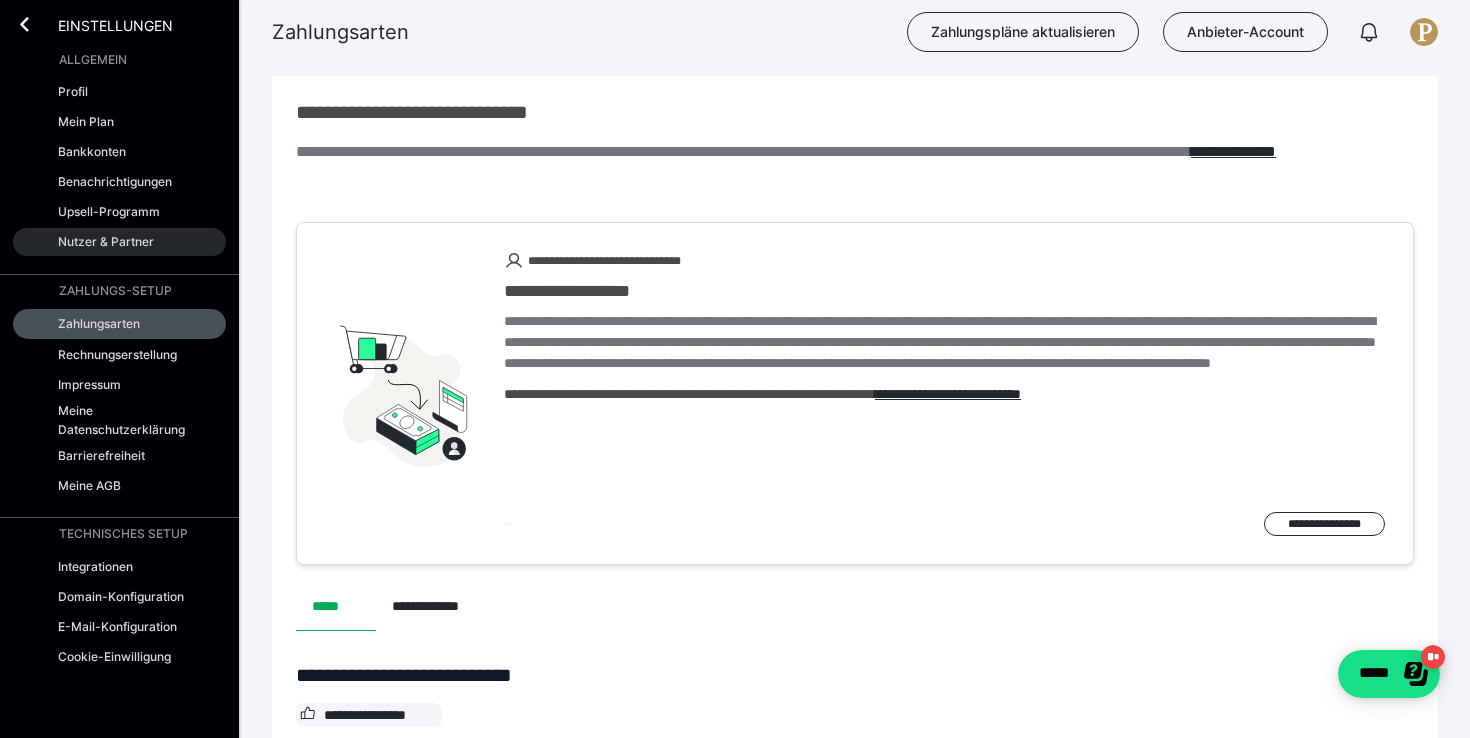 click on "Nutzer & Partner" at bounding box center (119, 242) 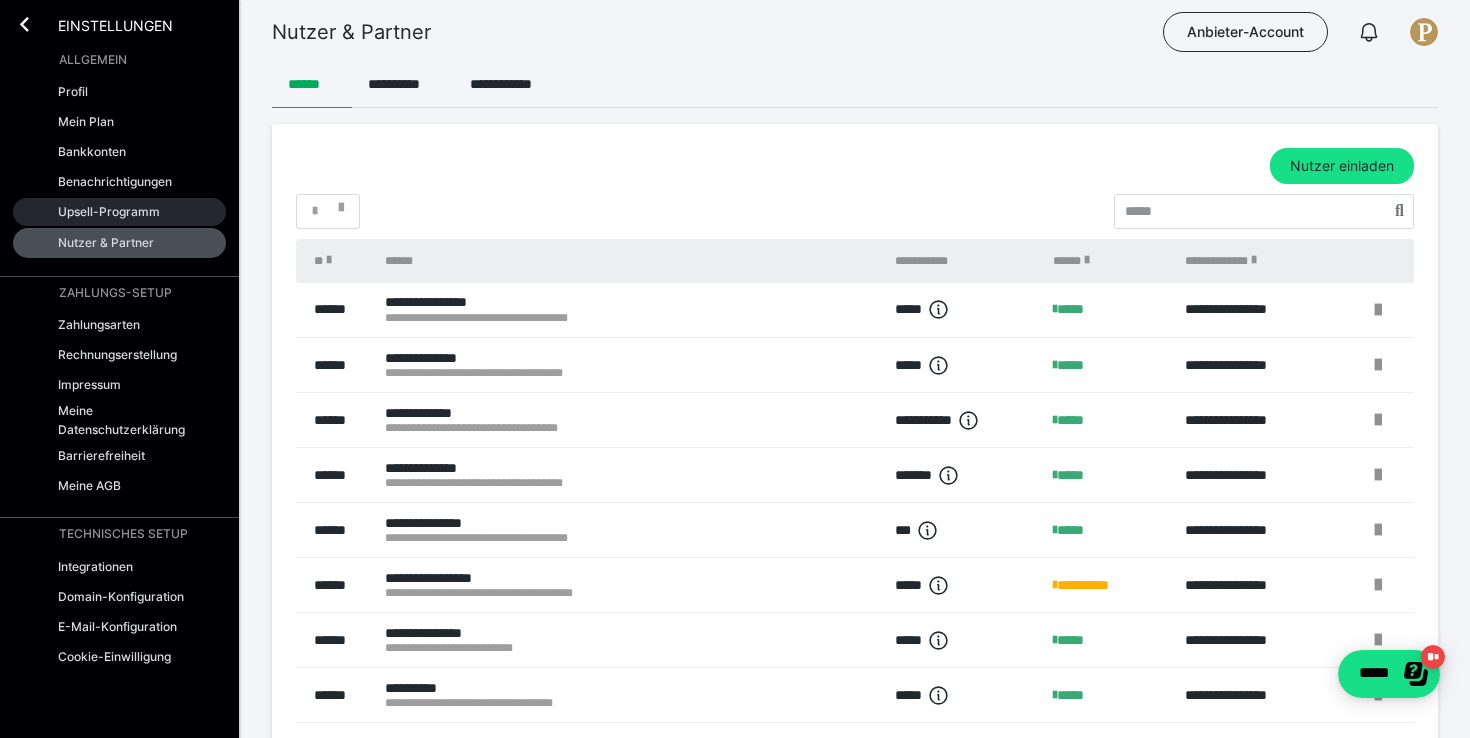 click on "Upsell-Programm" at bounding box center [109, 211] 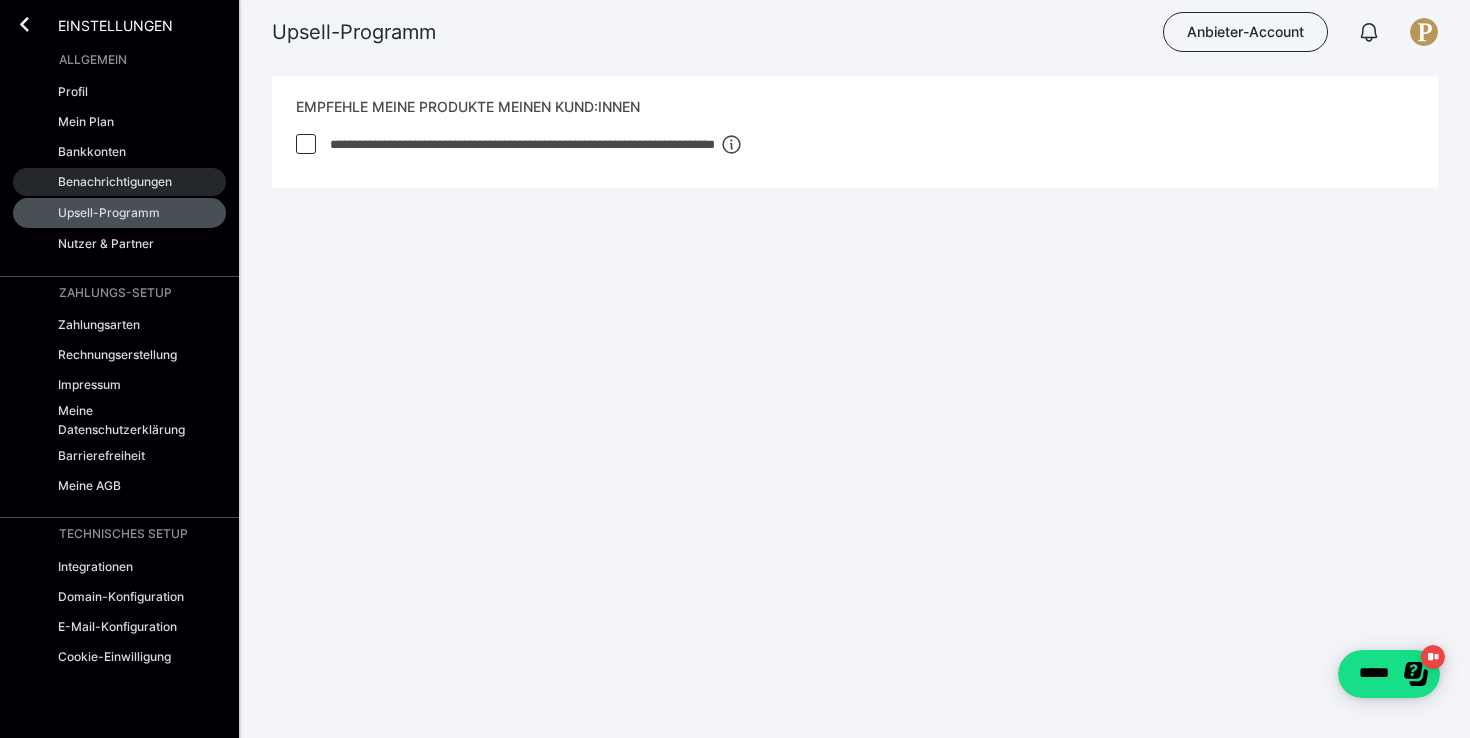 click on "Benachrichtigungen" at bounding box center (119, 182) 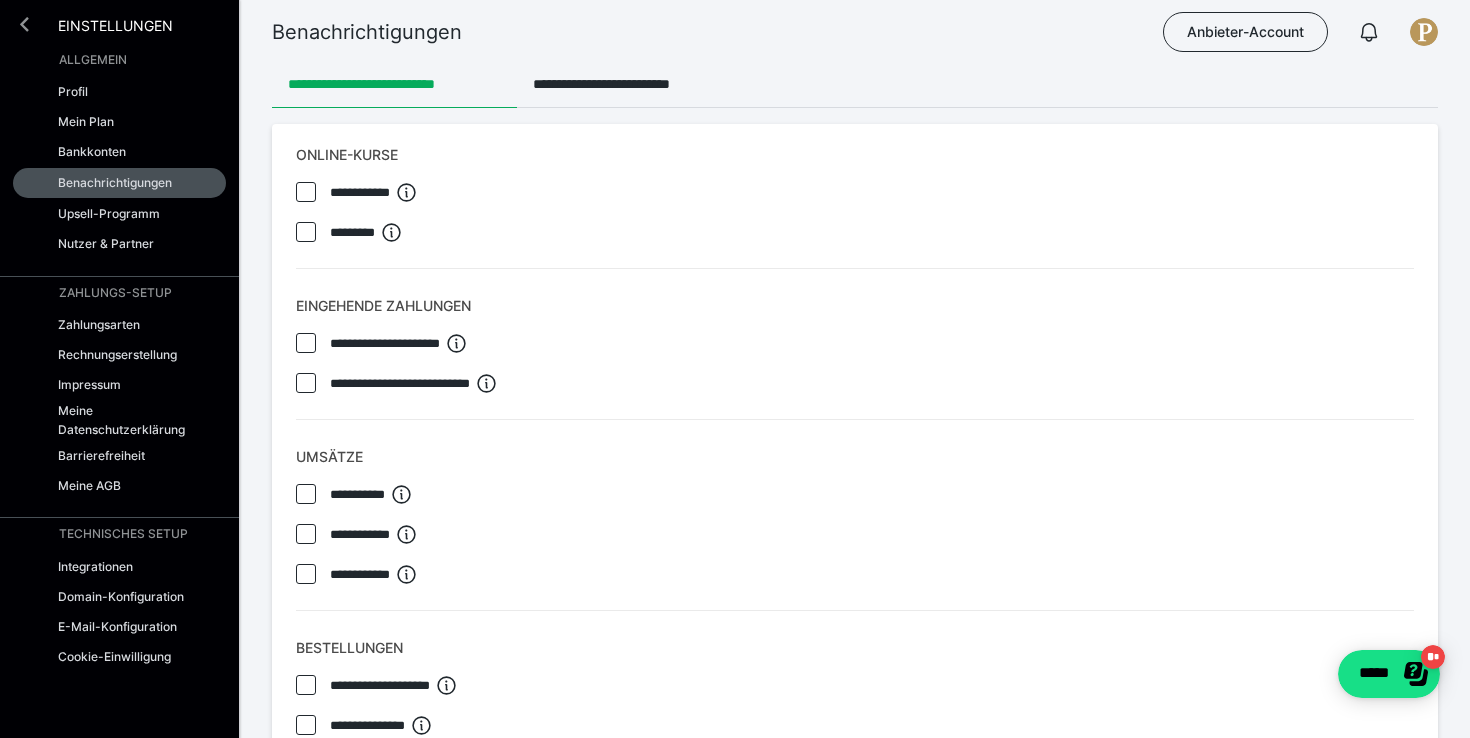click at bounding box center (24, 24) 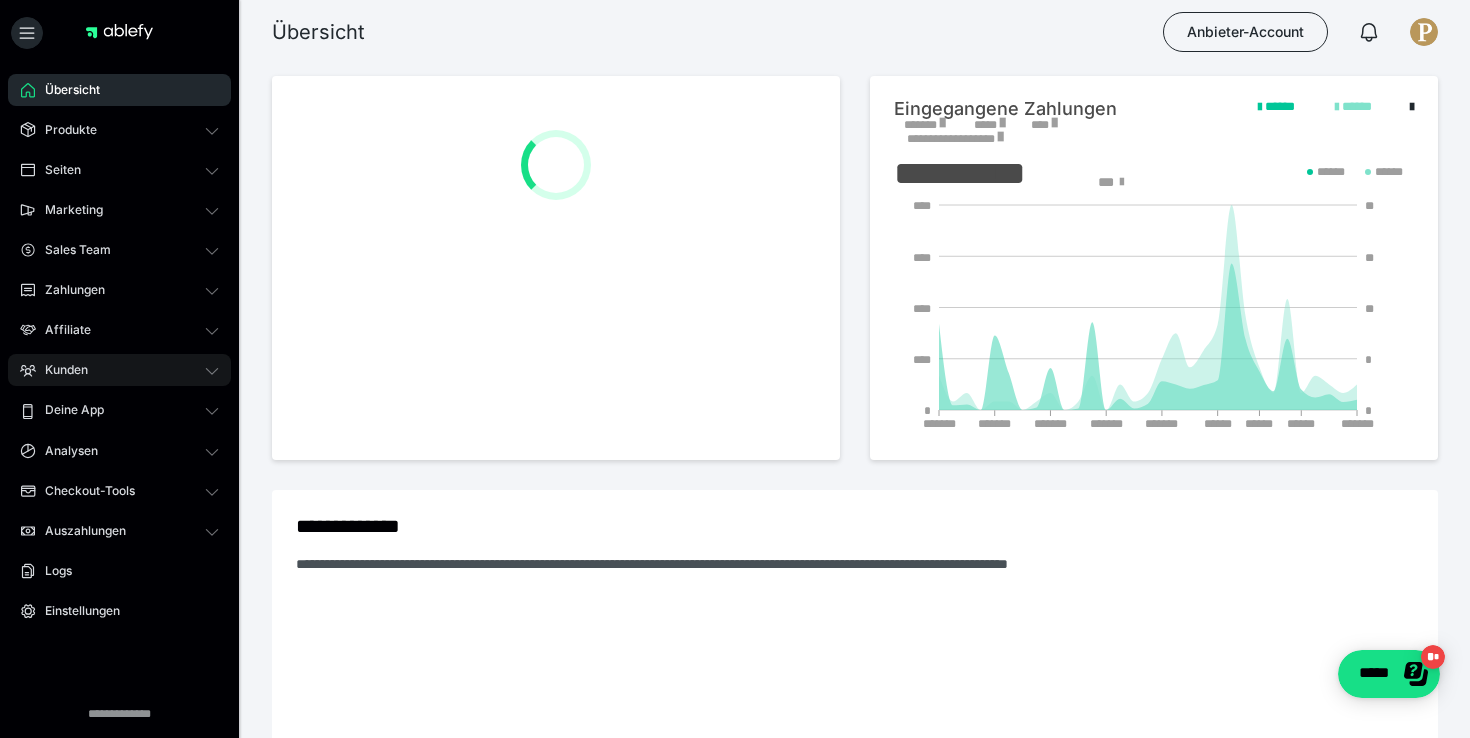 click on "Kunden" at bounding box center [119, 370] 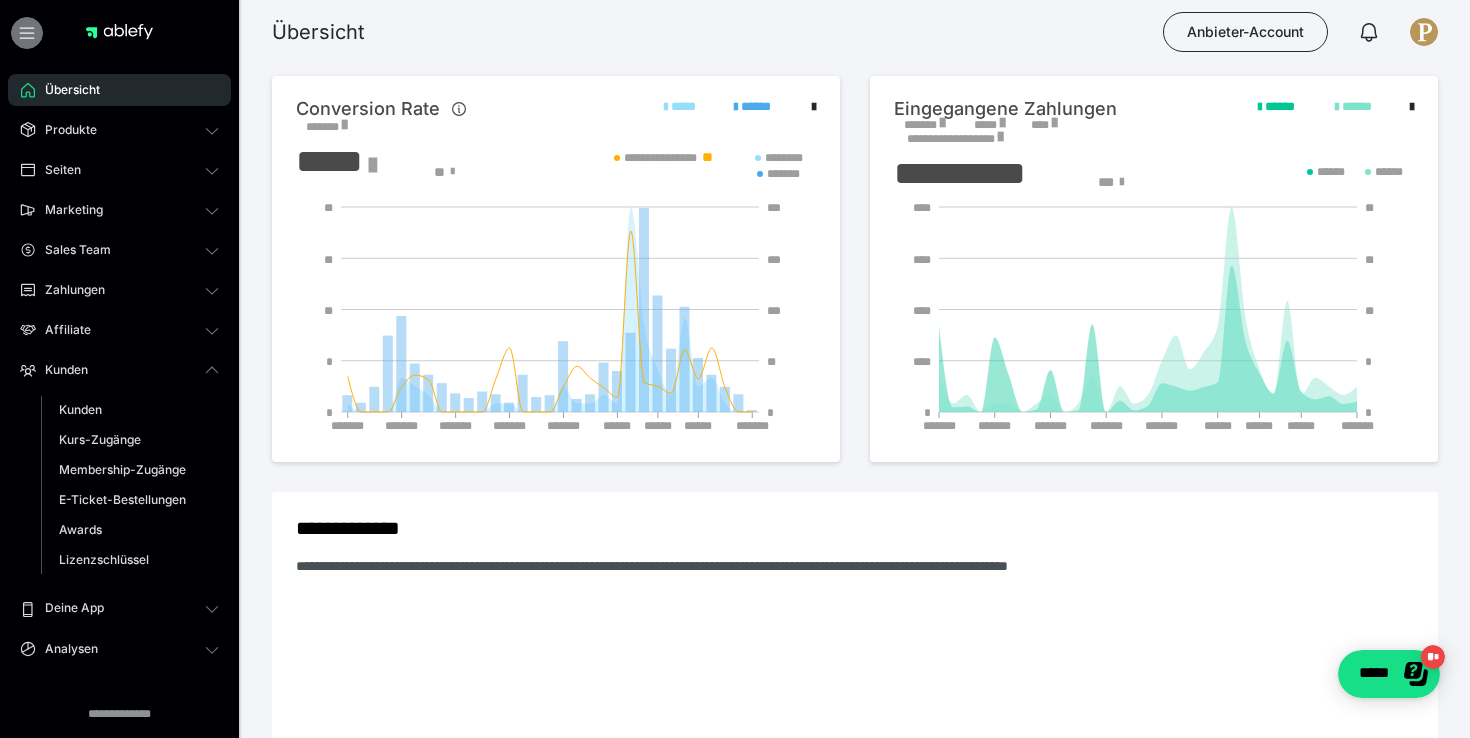 click 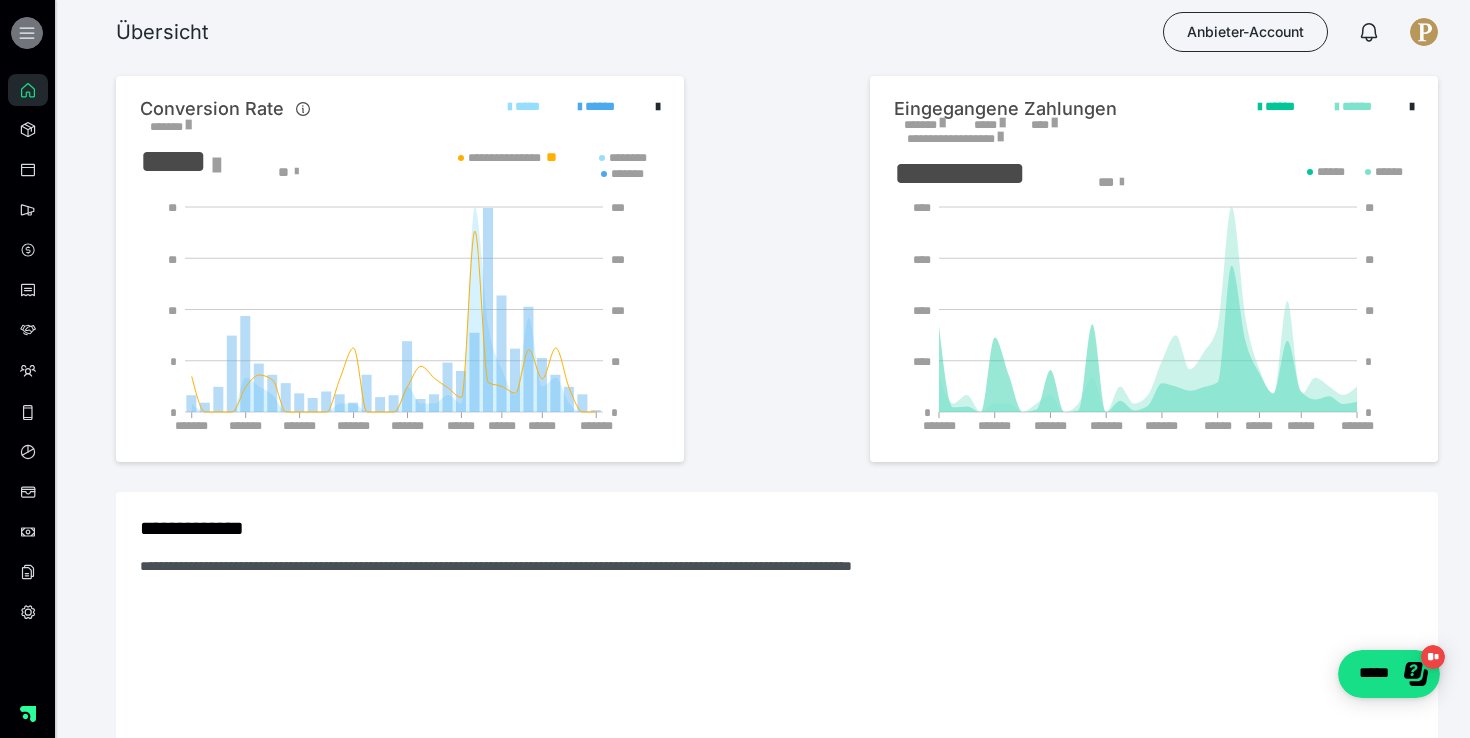 click 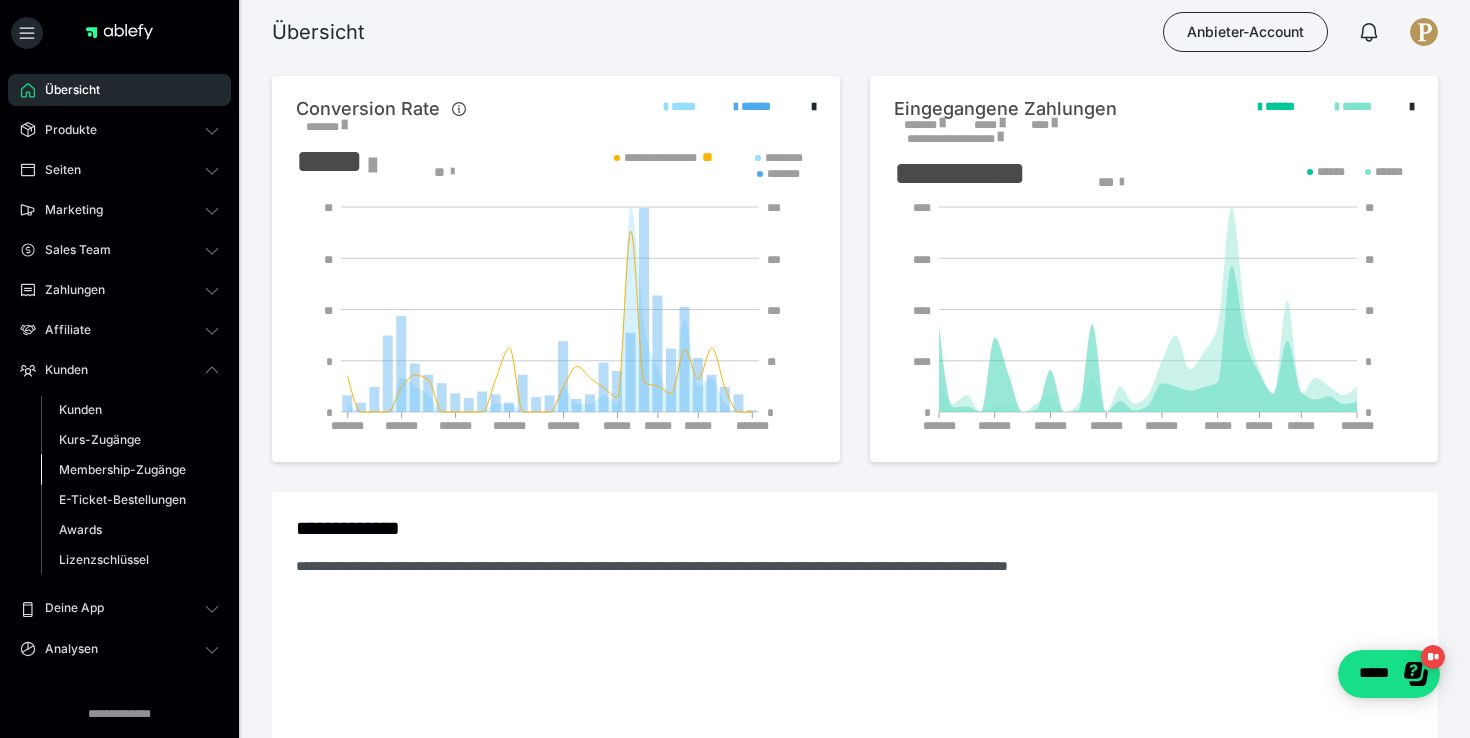 scroll, scrollTop: 11, scrollLeft: 0, axis: vertical 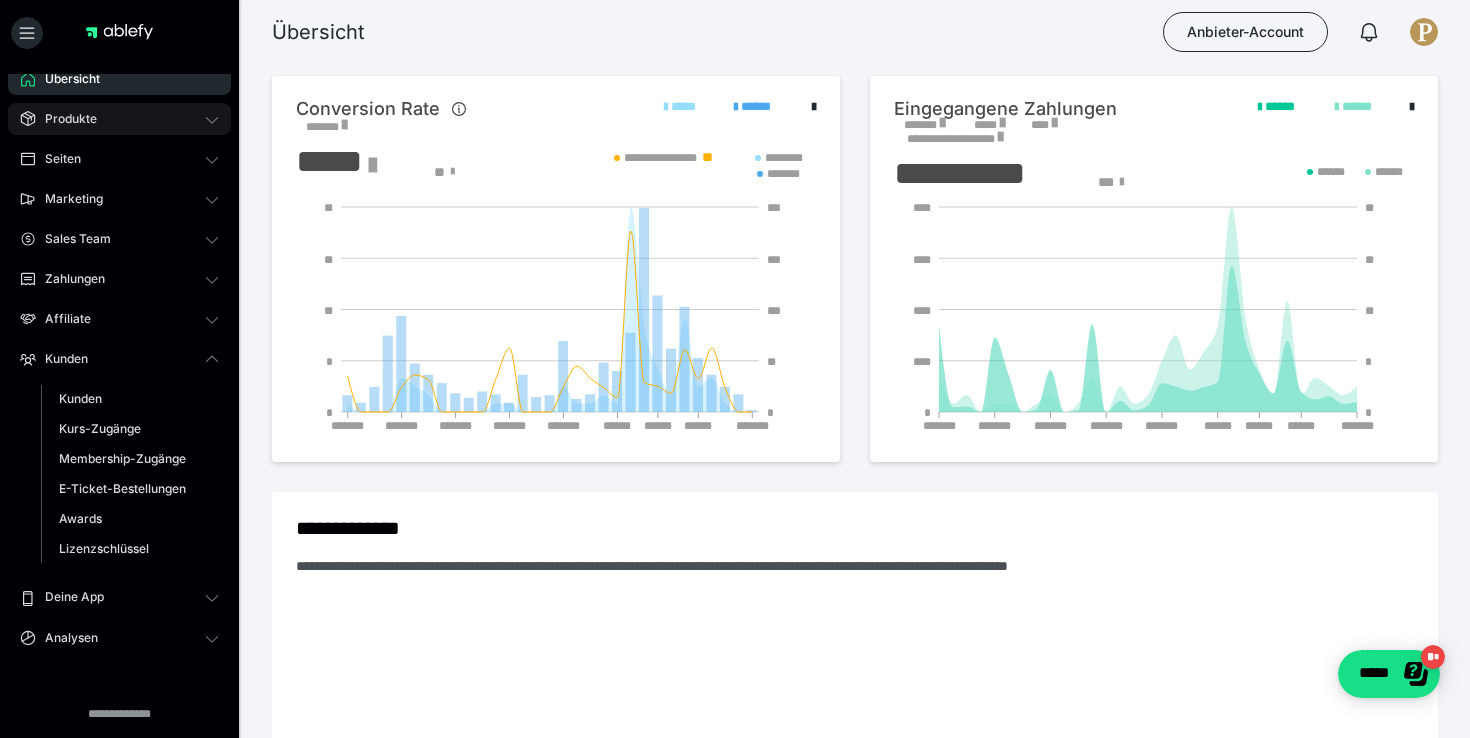 click on "Produkte" at bounding box center [119, 119] 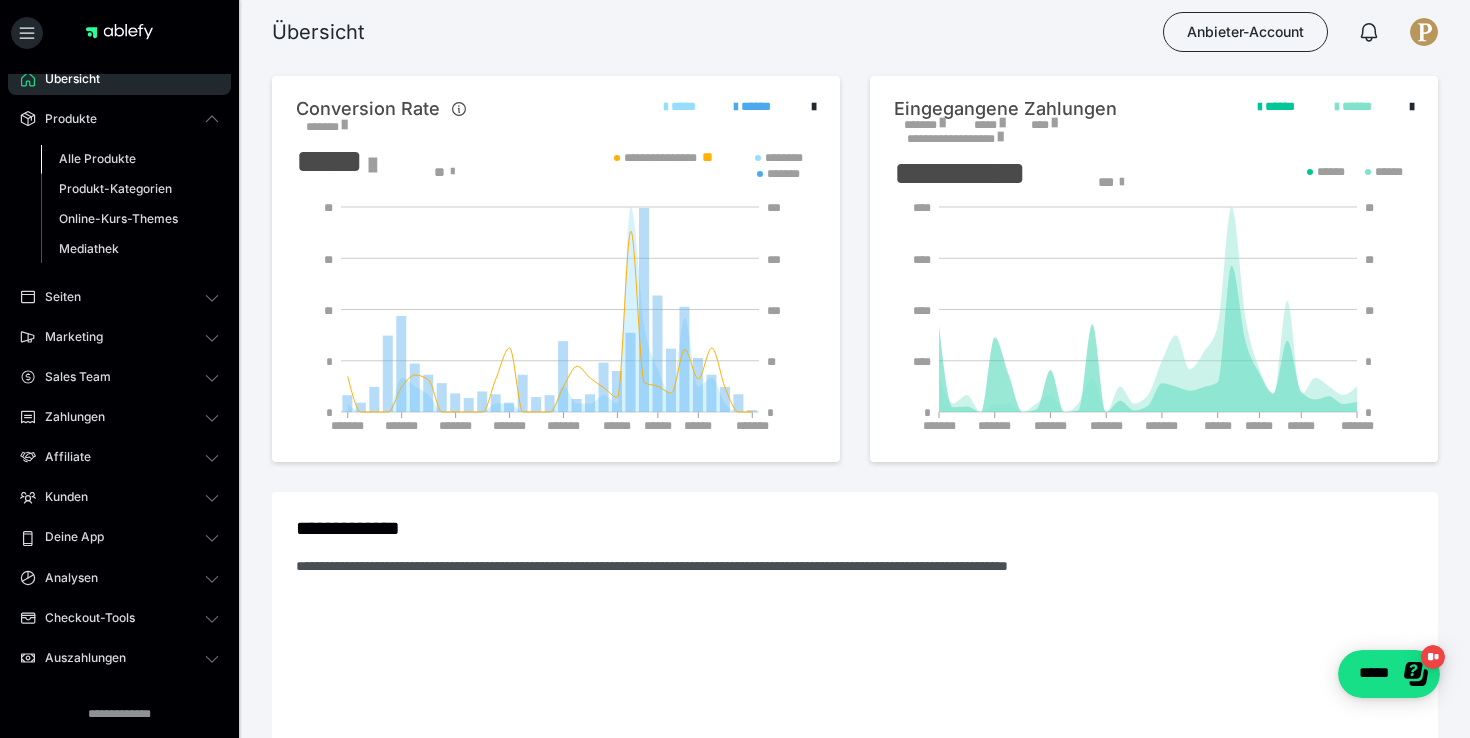 click on "Alle Produkte" at bounding box center (130, 159) 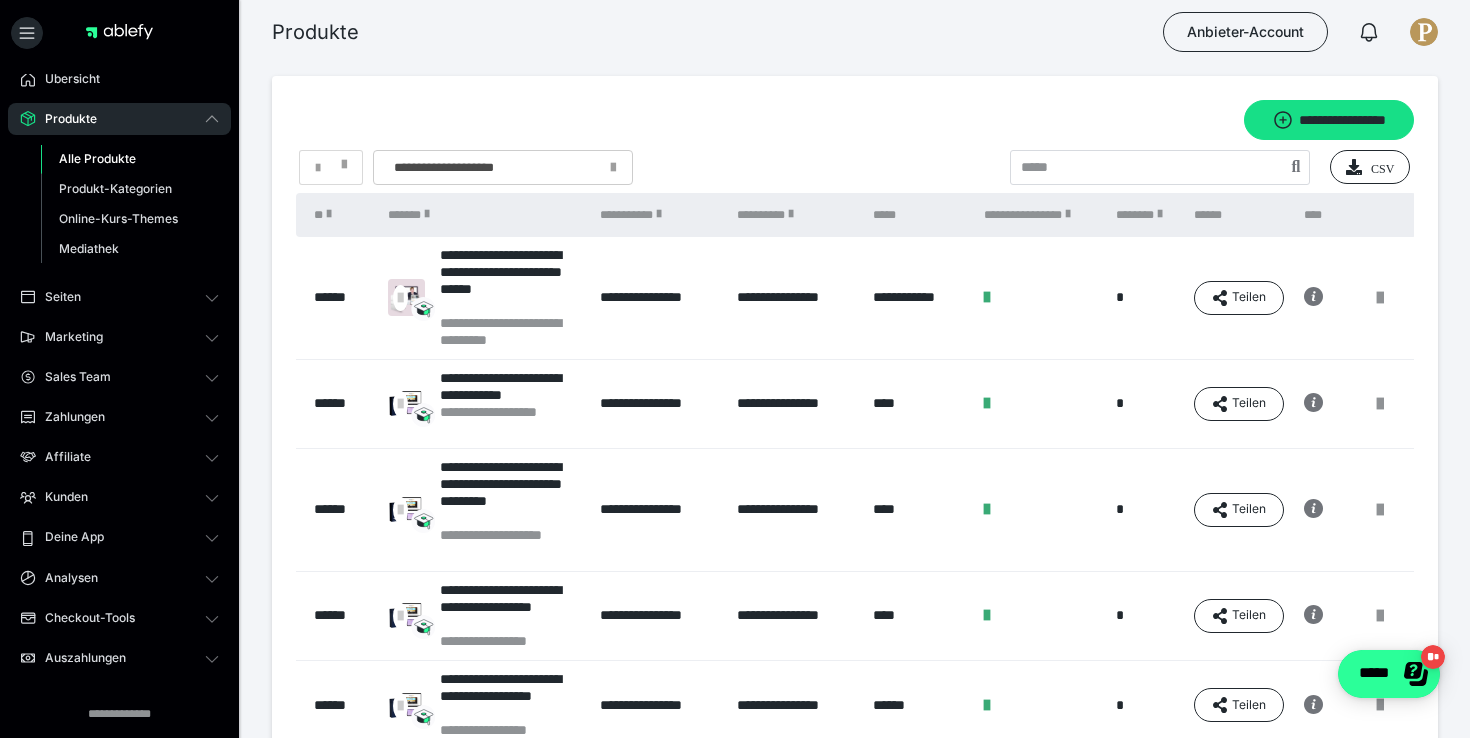 click on "*****" at bounding box center (1389, 674) 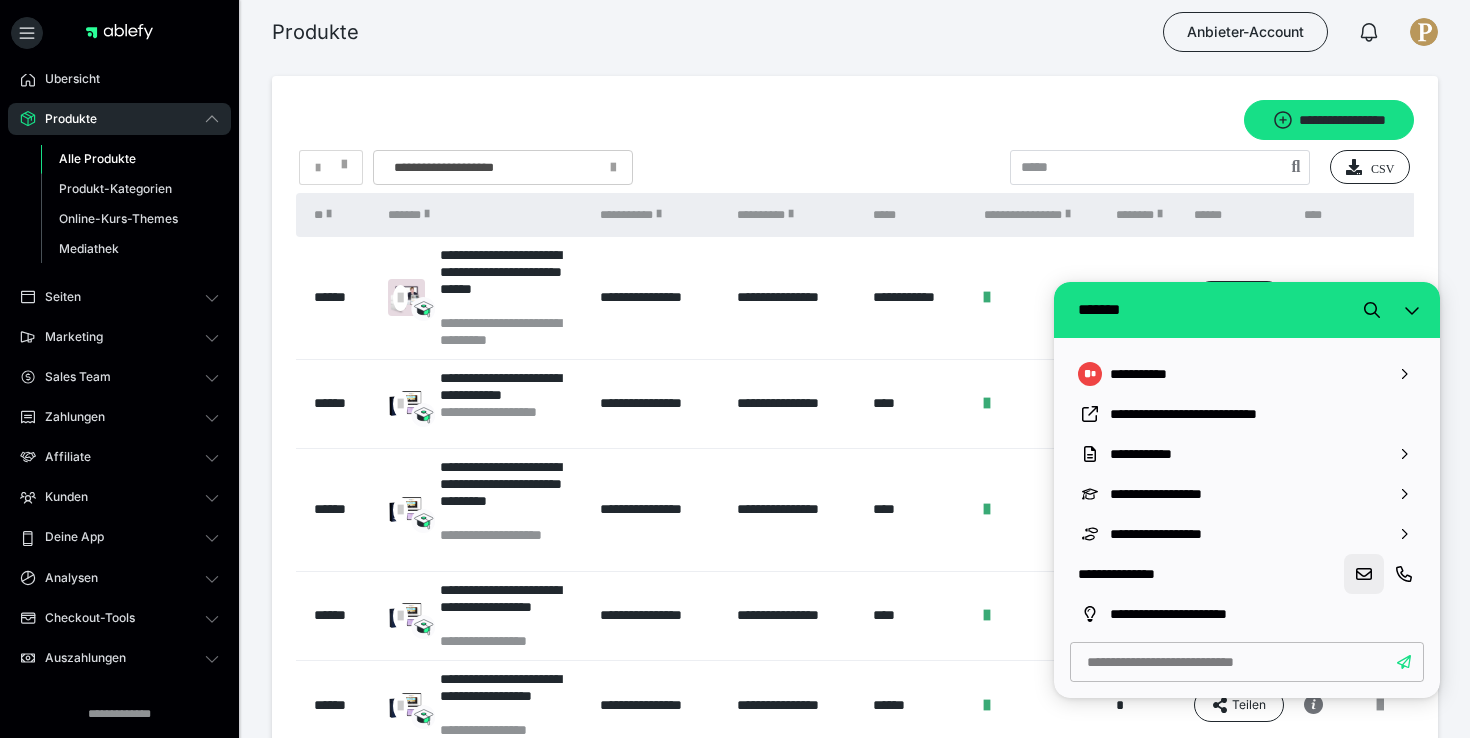 click 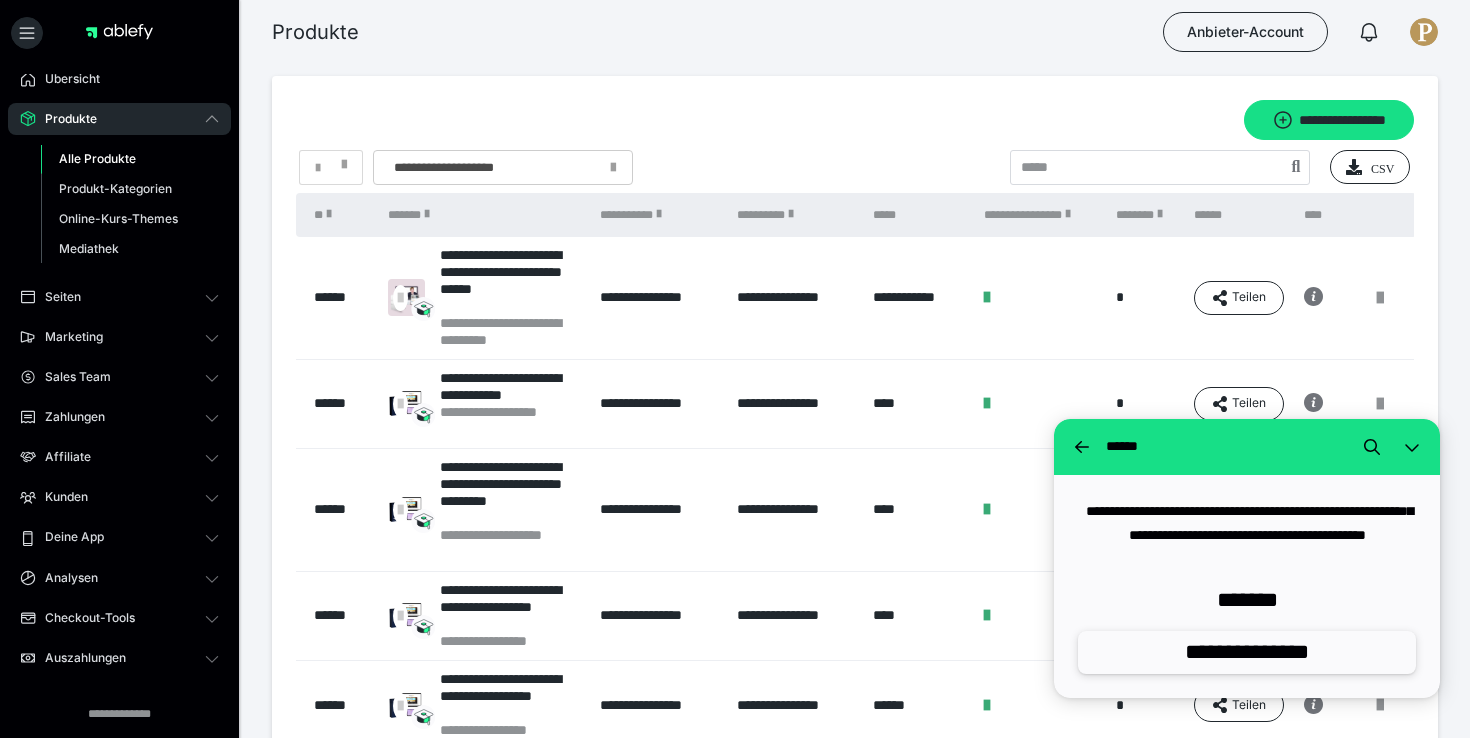 click on "**********" at bounding box center (1247, 652) 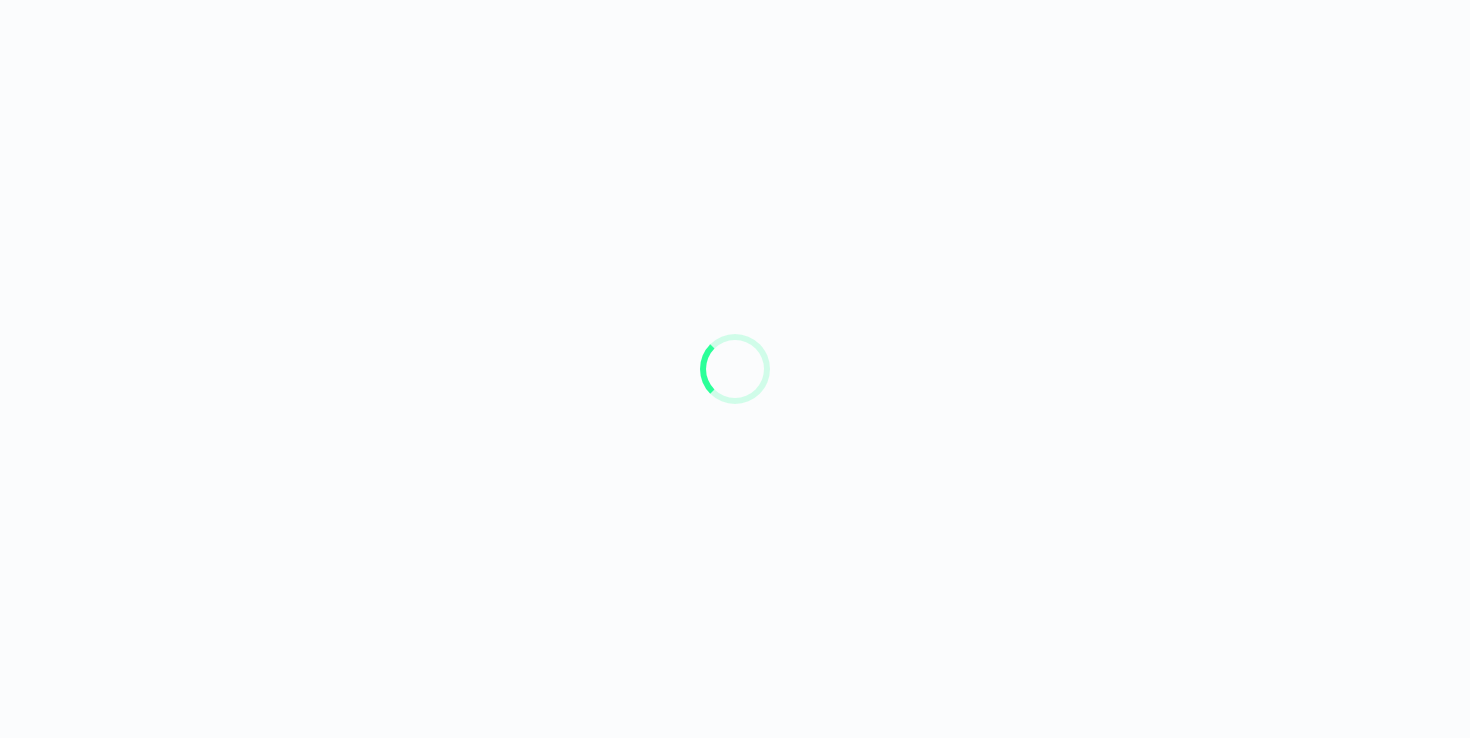 scroll, scrollTop: 0, scrollLeft: 0, axis: both 